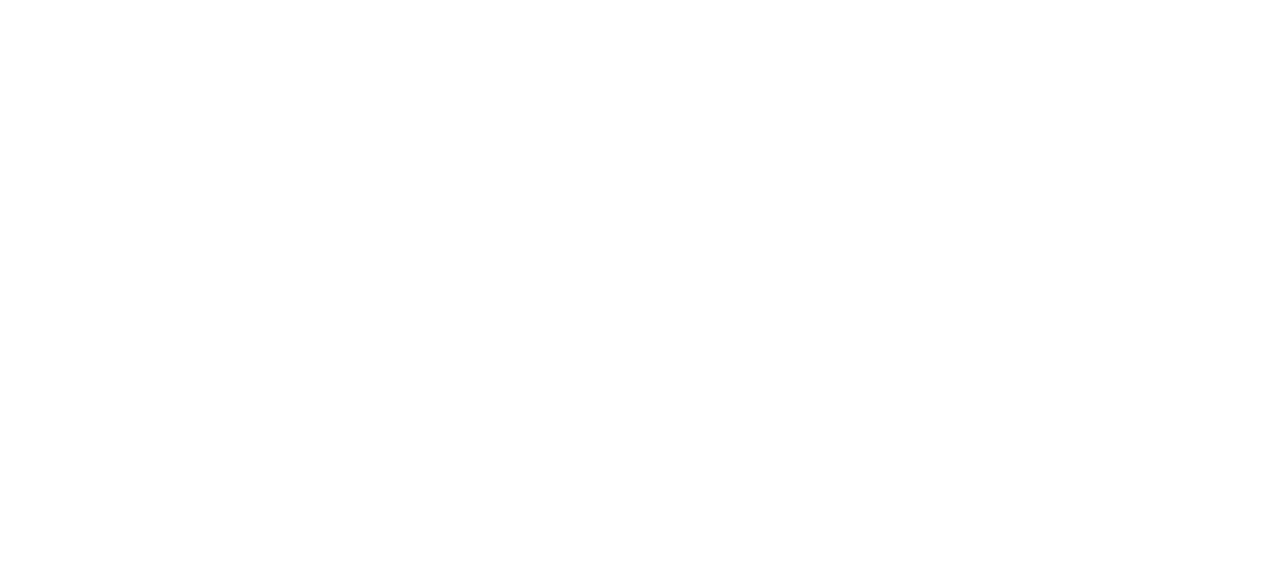scroll, scrollTop: 0, scrollLeft: 0, axis: both 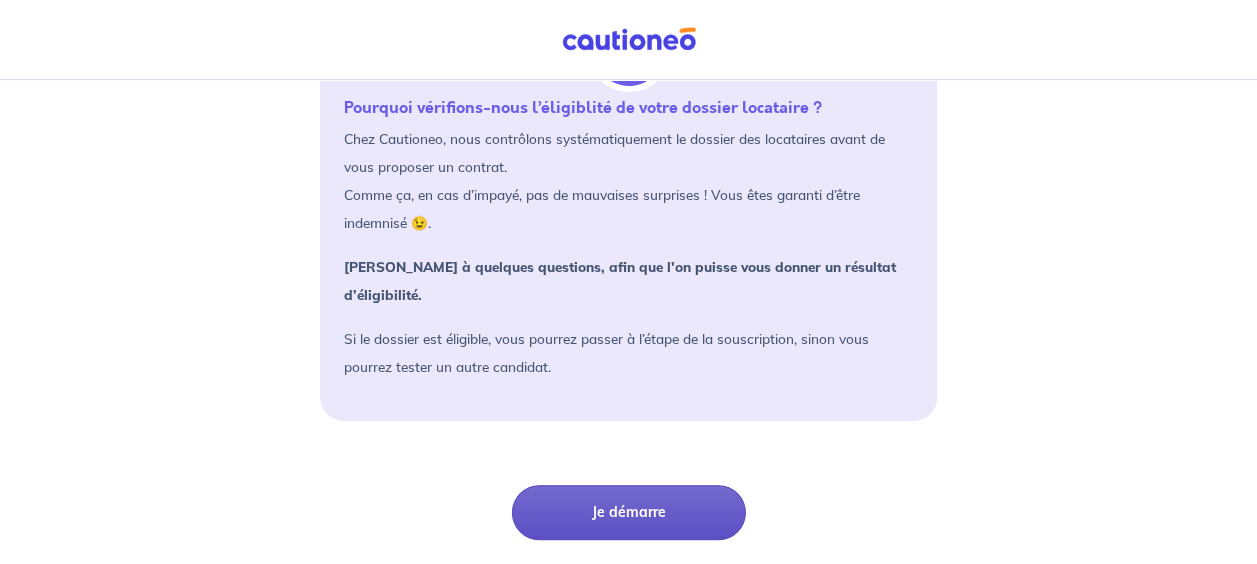 click on "Je démarre" at bounding box center [629, 512] 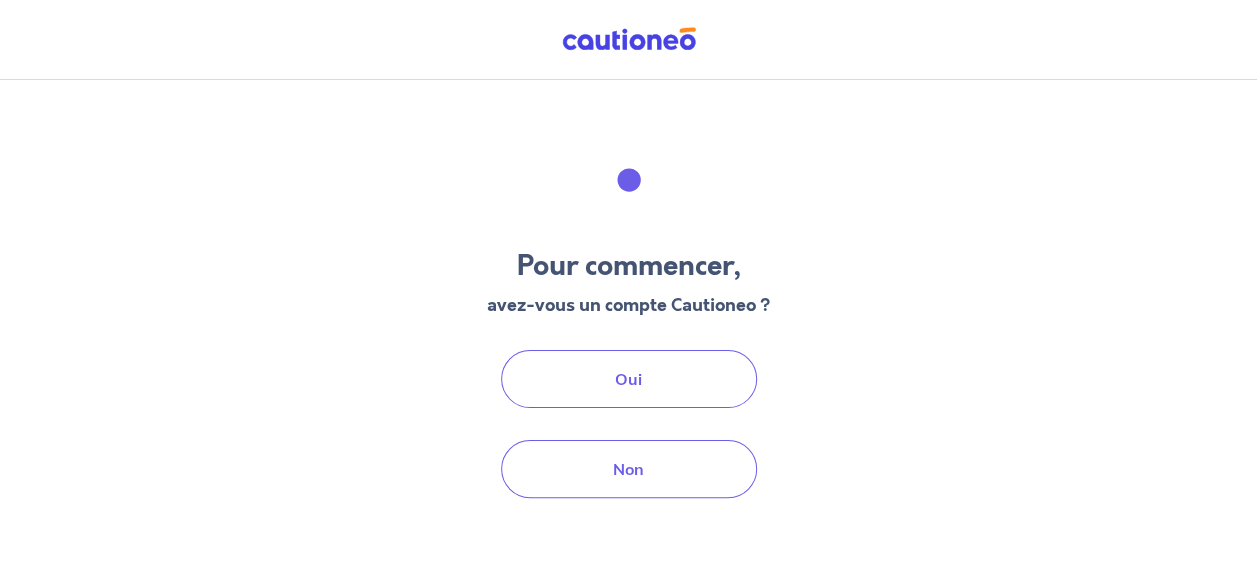 scroll, scrollTop: 0, scrollLeft: 0, axis: both 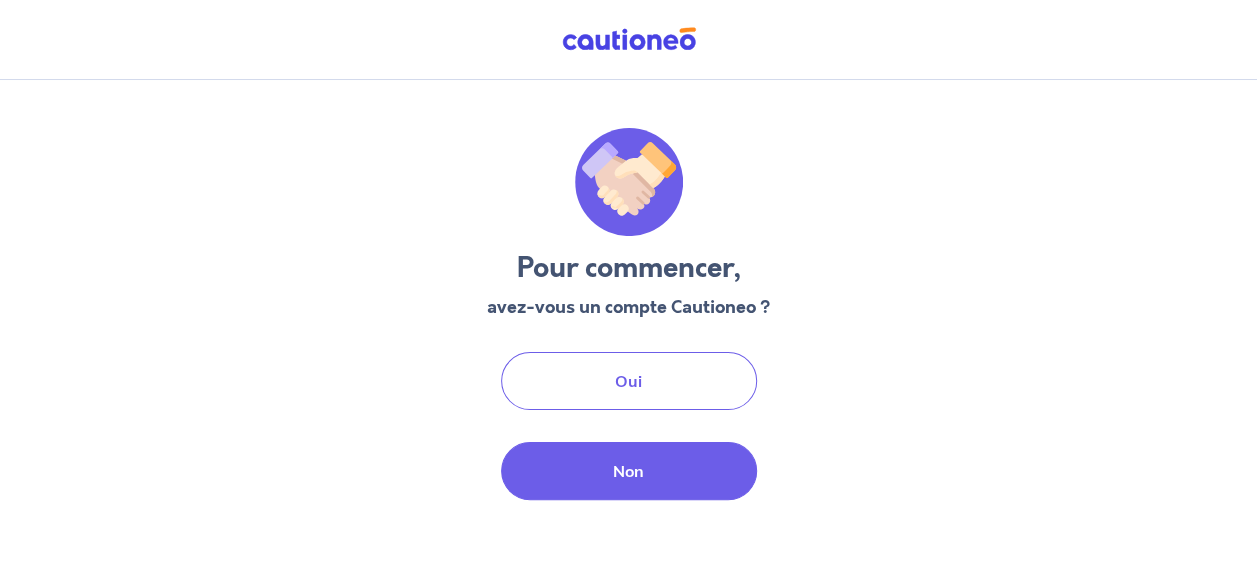 click on "Non" at bounding box center (629, 471) 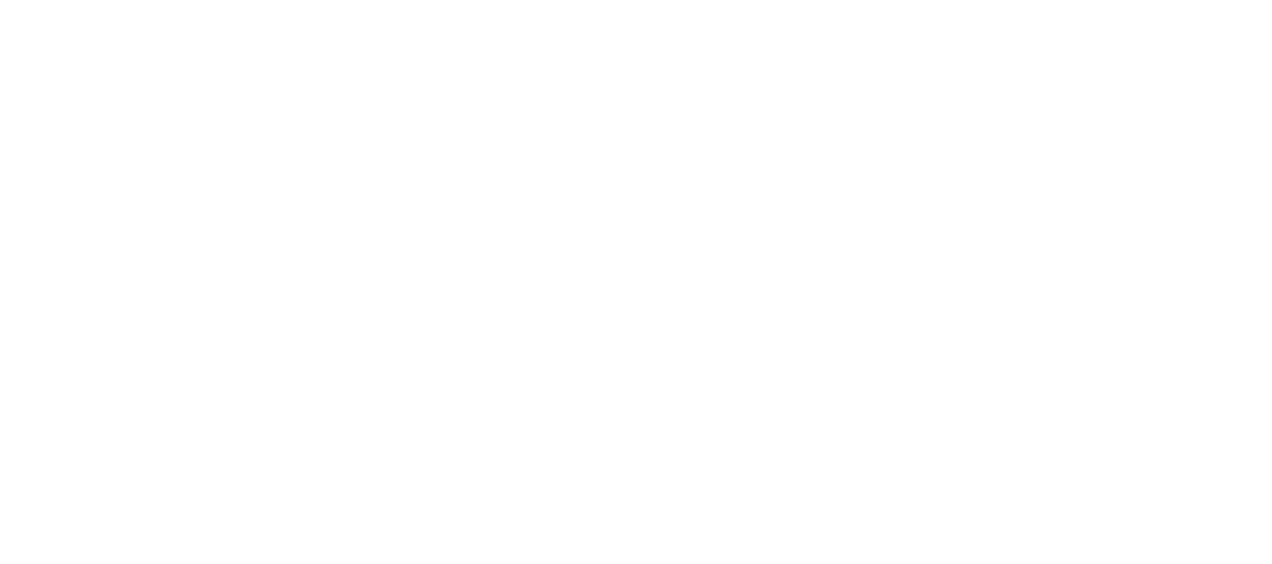scroll, scrollTop: 0, scrollLeft: 0, axis: both 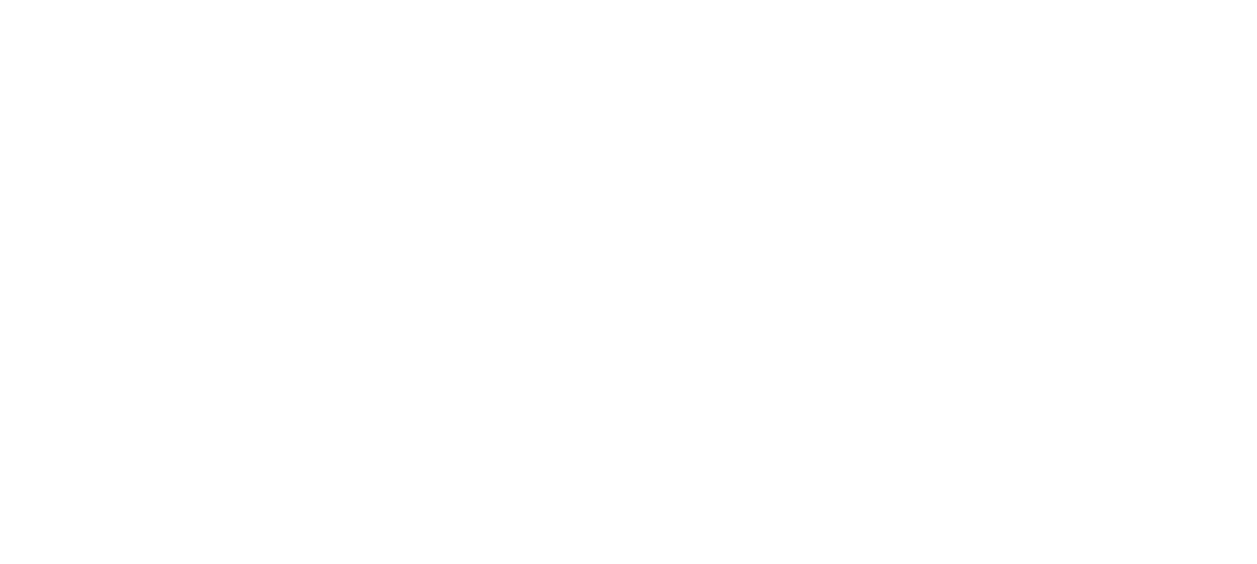 select on "FR" 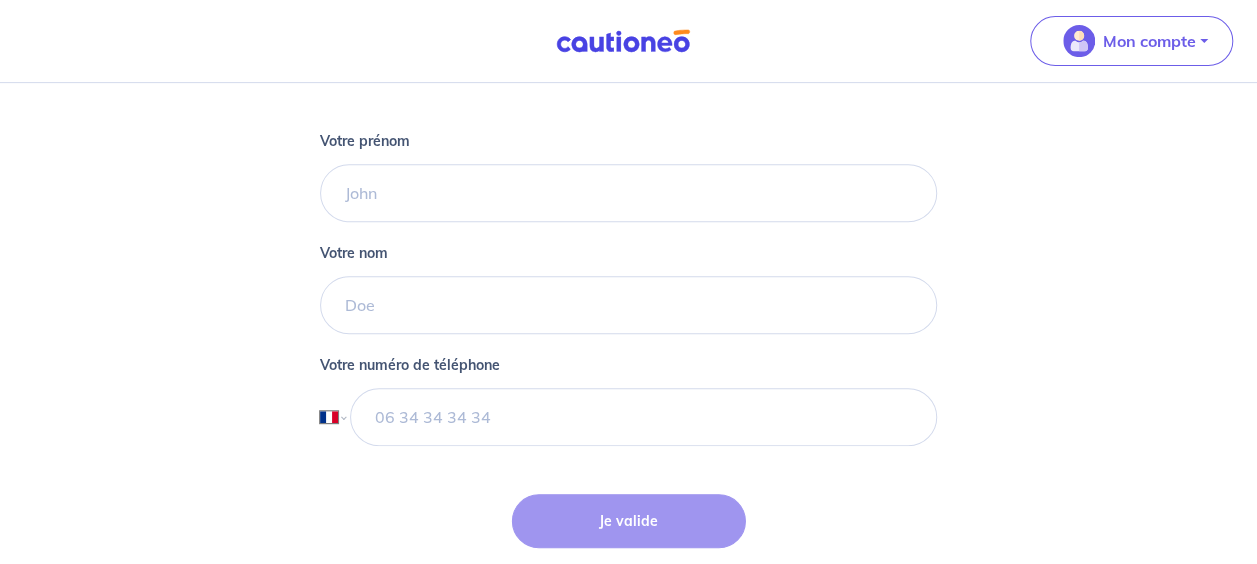 scroll, scrollTop: 364, scrollLeft: 0, axis: vertical 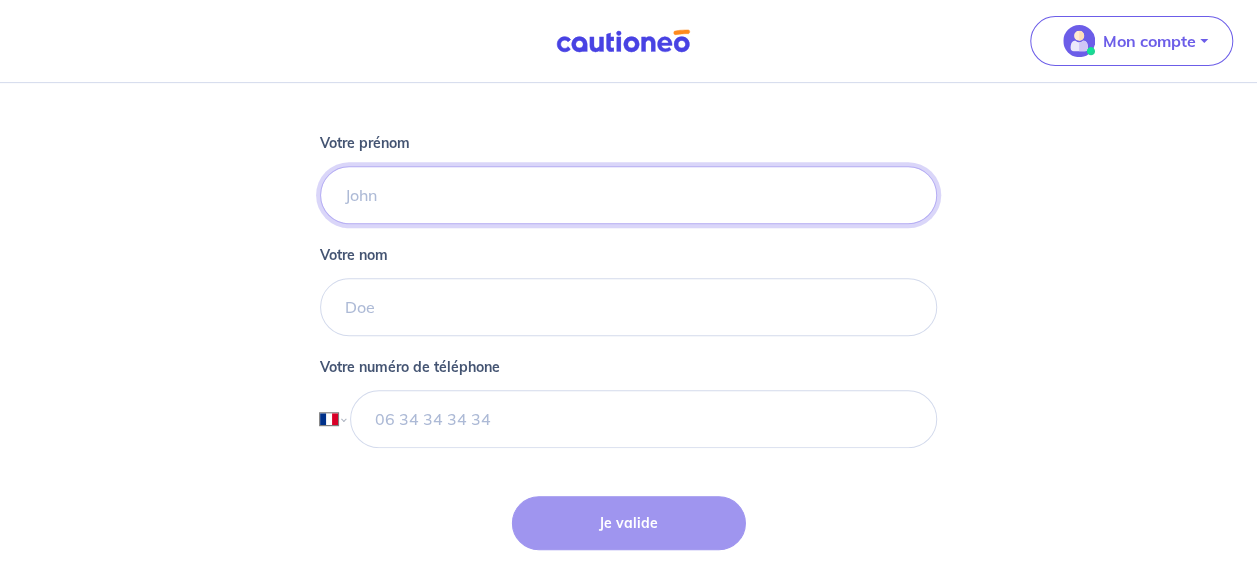 click on "Votre prénom" at bounding box center (628, 195) 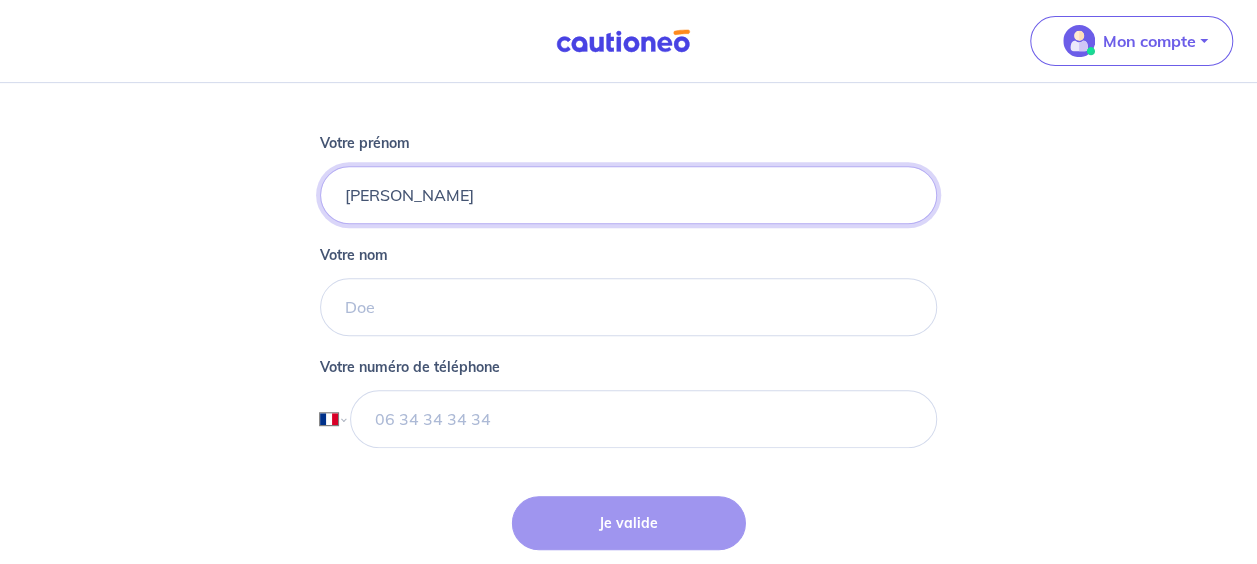 type on "[PERSON_NAME]" 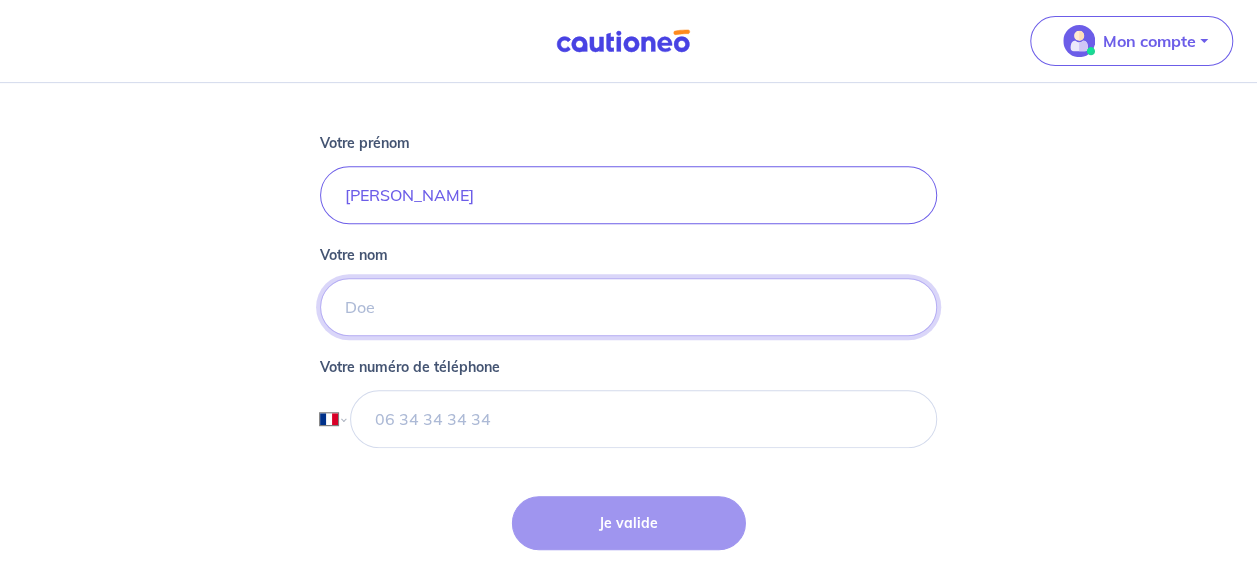 type on "[PERSON_NAME]" 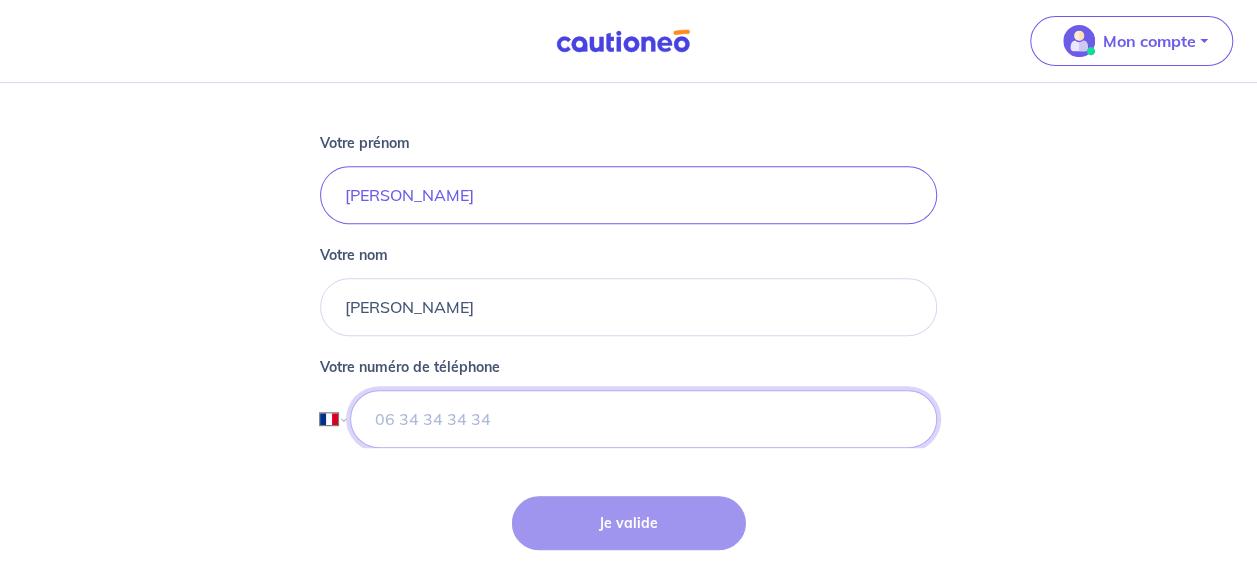 type on "[PHONE_NUMBER]" 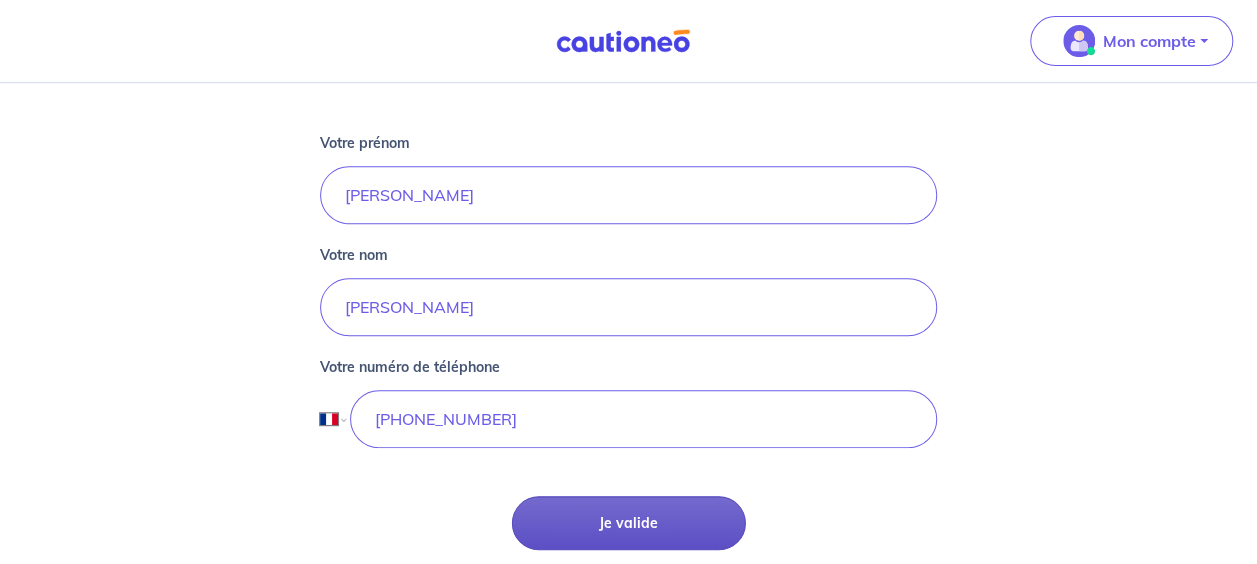 click on "Je valide" at bounding box center (629, 523) 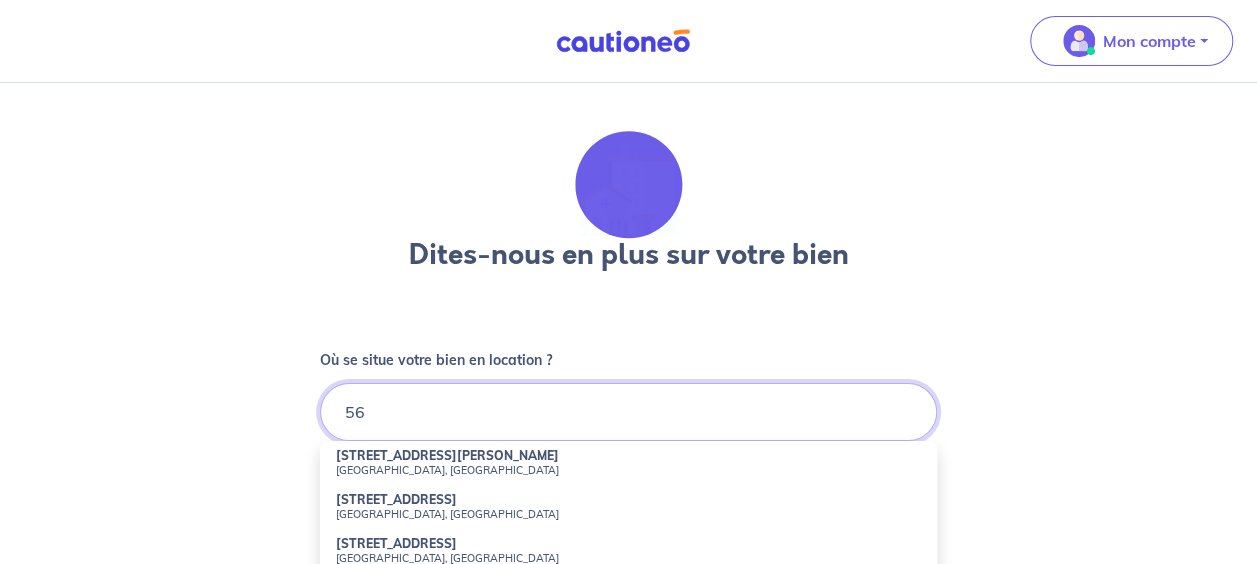 type on "5" 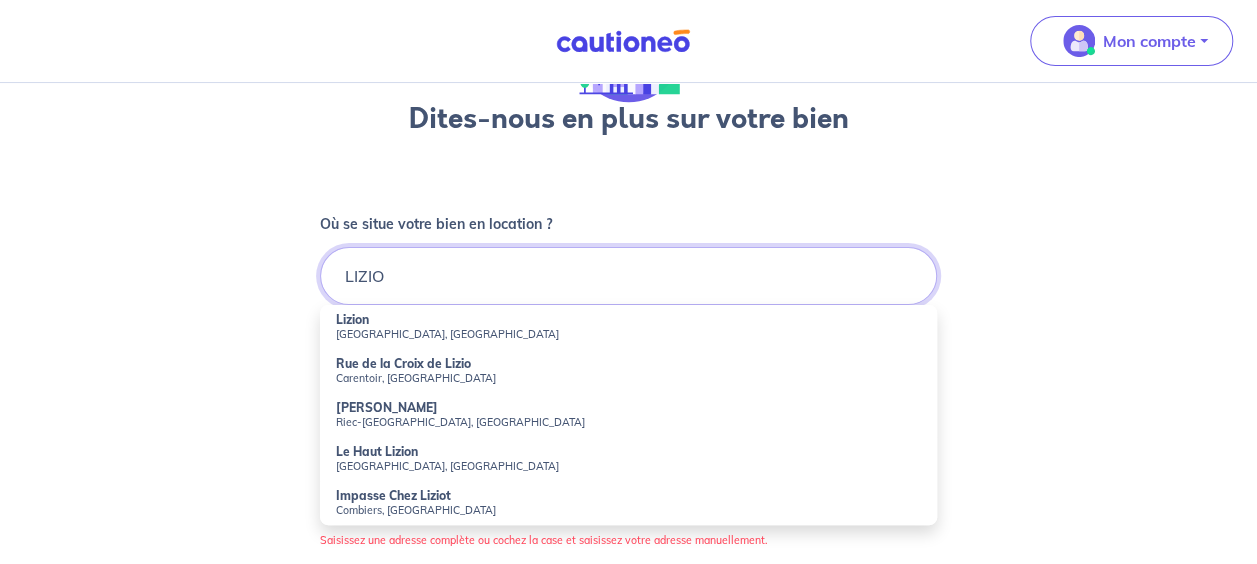 scroll, scrollTop: 158, scrollLeft: 0, axis: vertical 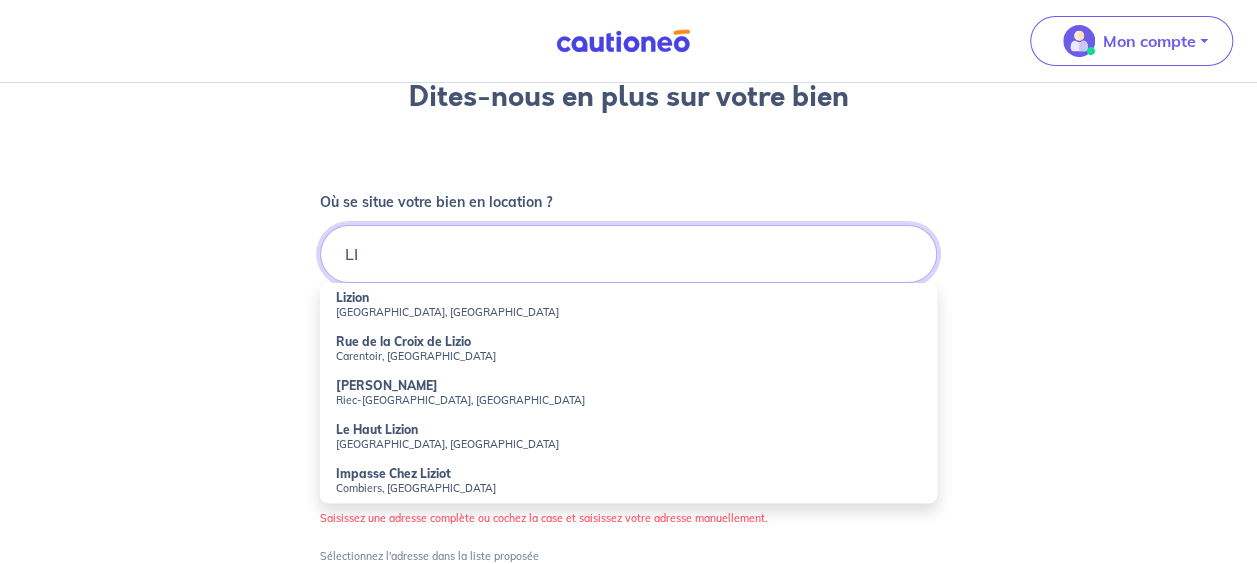 type on "L" 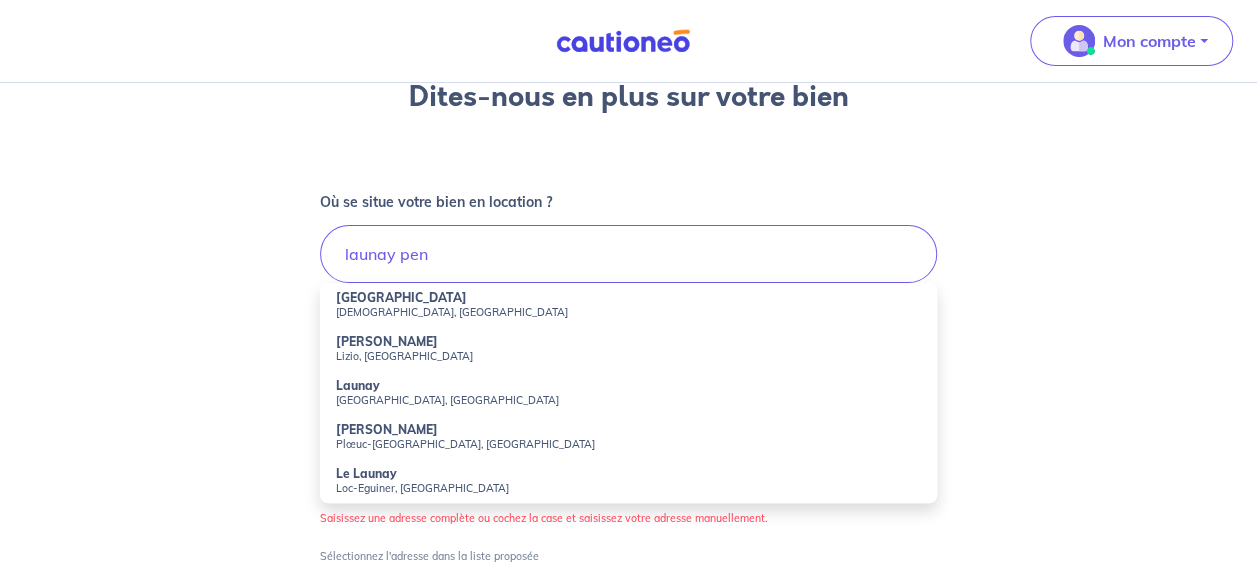 click on "Lizio, [GEOGRAPHIC_DATA]" at bounding box center (628, 356) 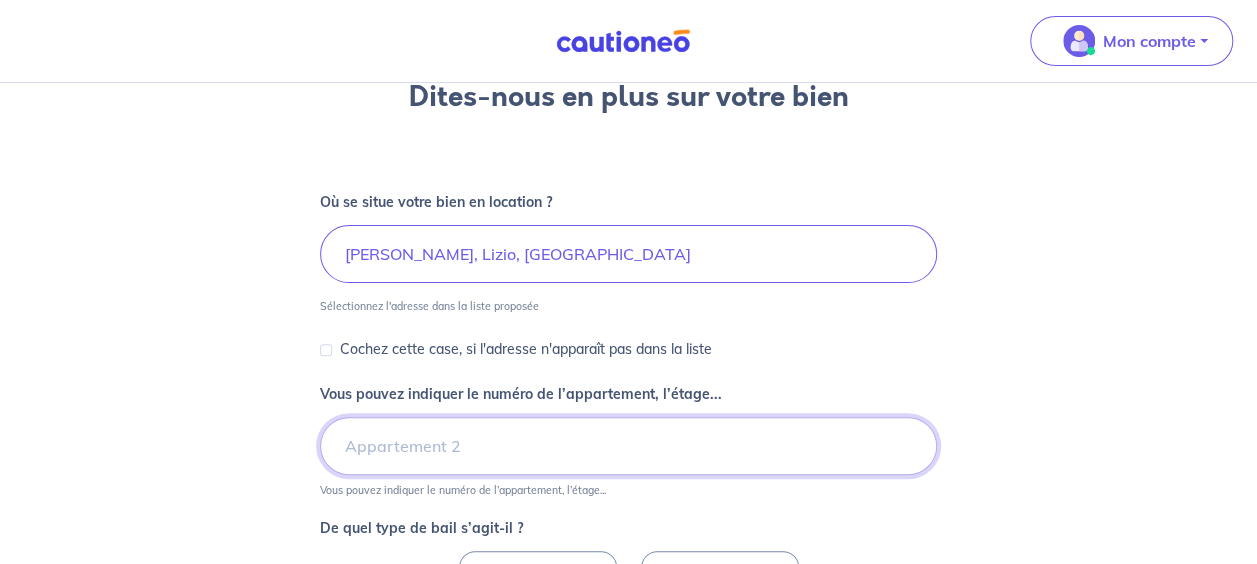 click on "Vous pouvez indiquer le numéro de l’appartement, l’étage..." at bounding box center (628, 446) 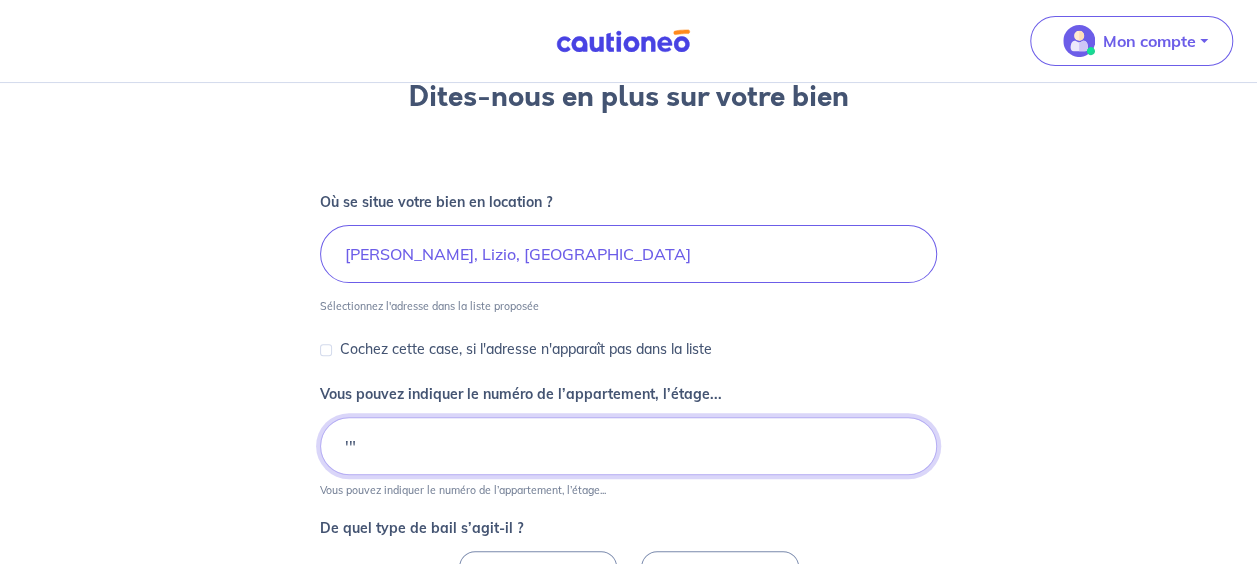 type on "'" 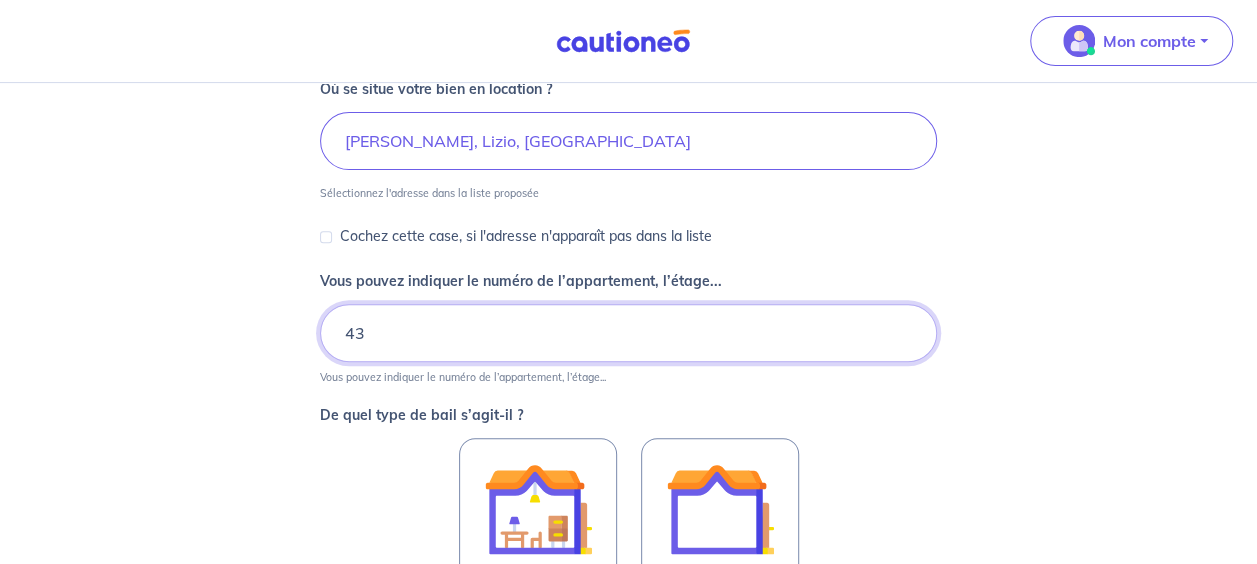 scroll, scrollTop: 312, scrollLeft: 0, axis: vertical 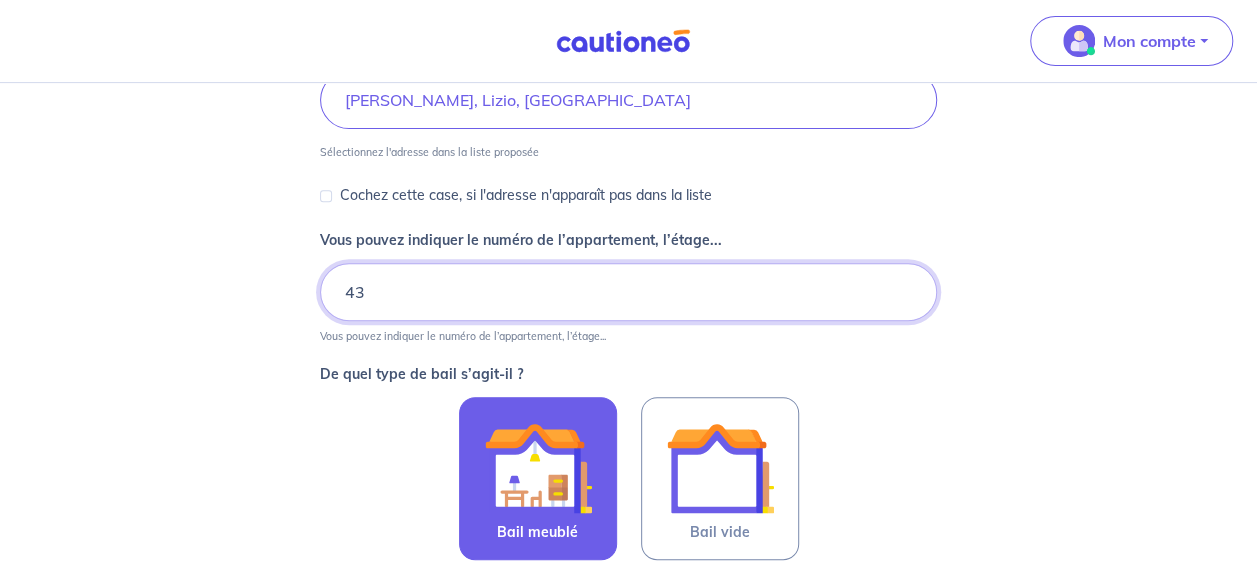 type on "43" 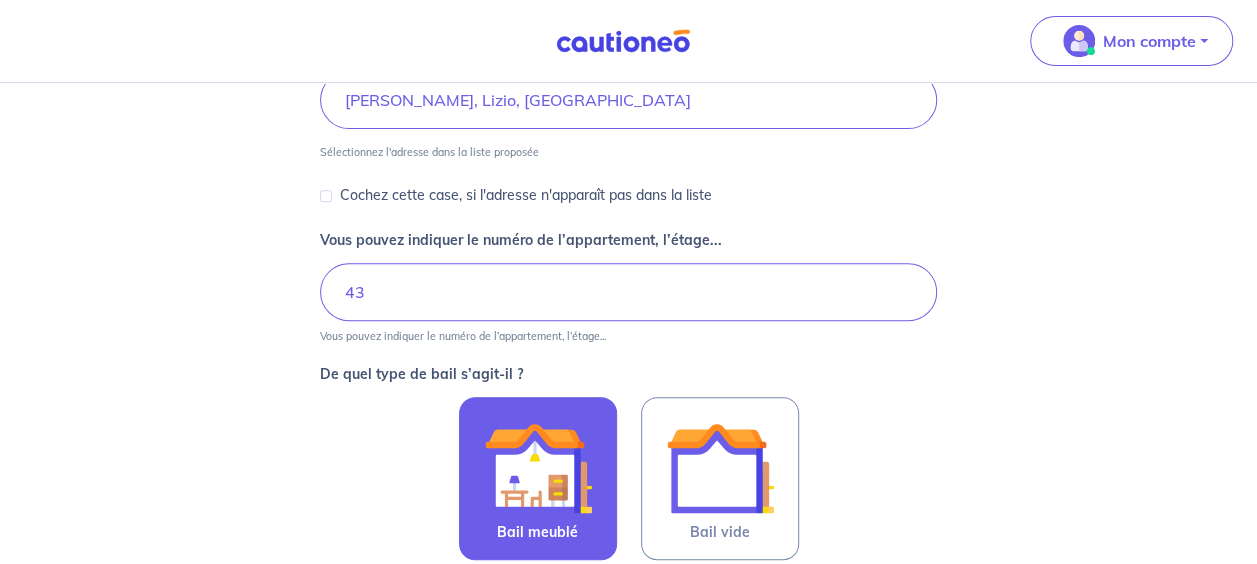 click at bounding box center (538, 468) 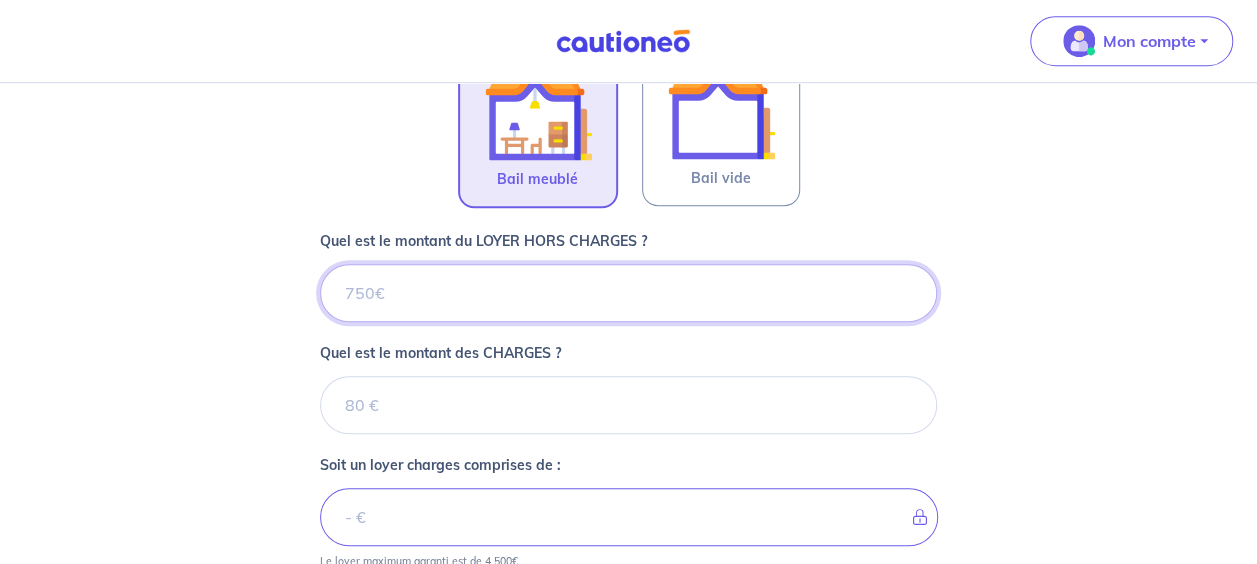 scroll, scrollTop: 674, scrollLeft: 0, axis: vertical 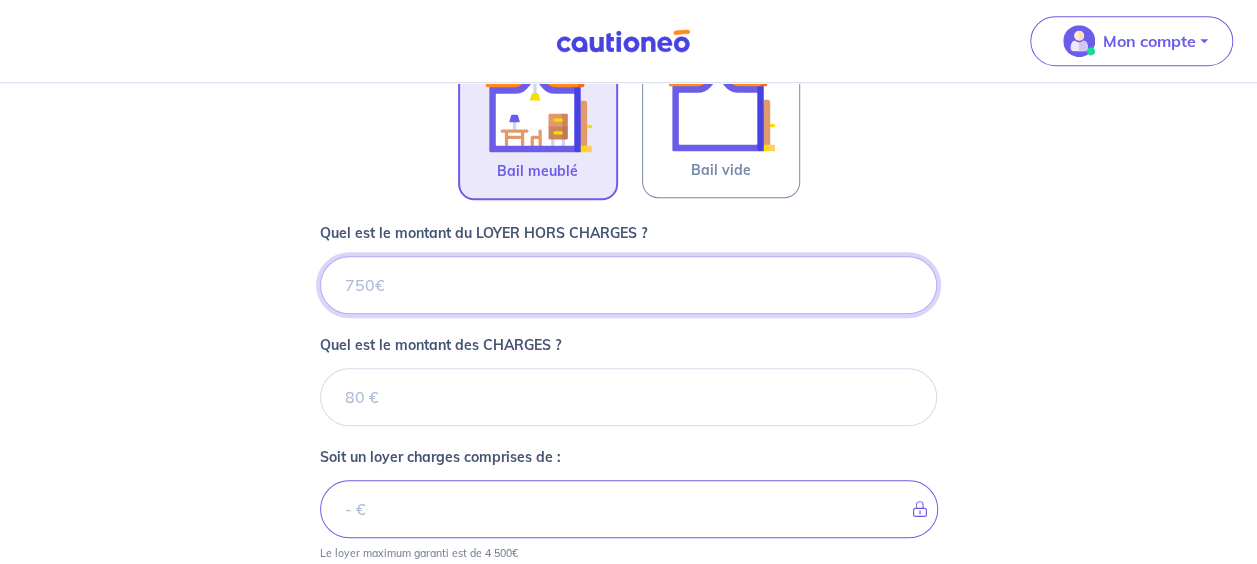 drag, startPoint x: 528, startPoint y: 285, endPoint x: 342, endPoint y: 294, distance: 186.21762 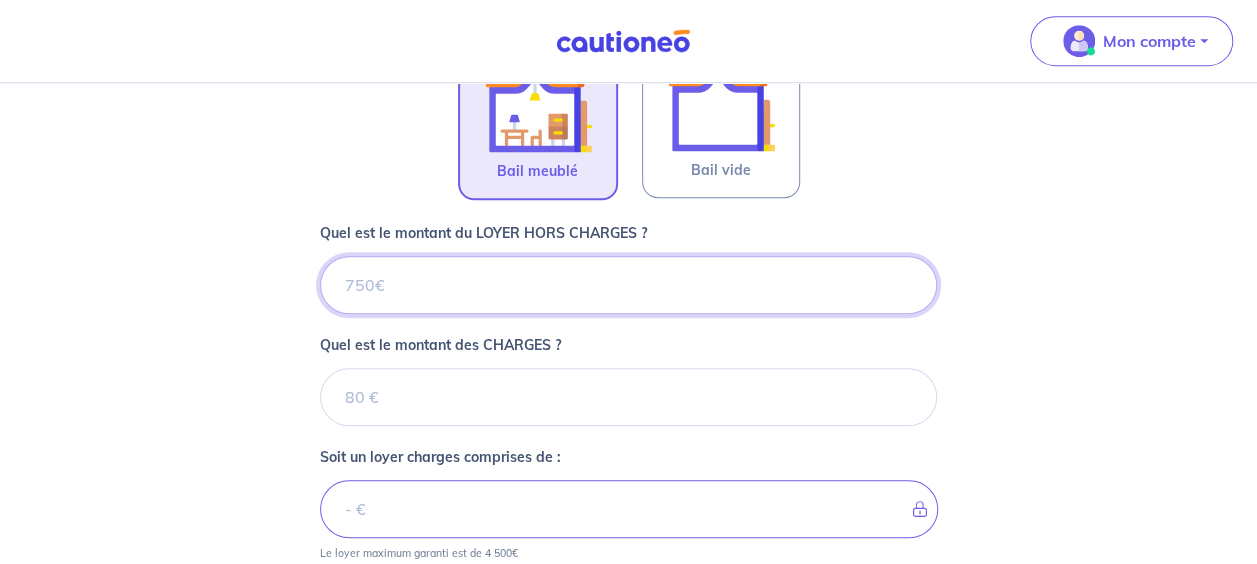type on "6" 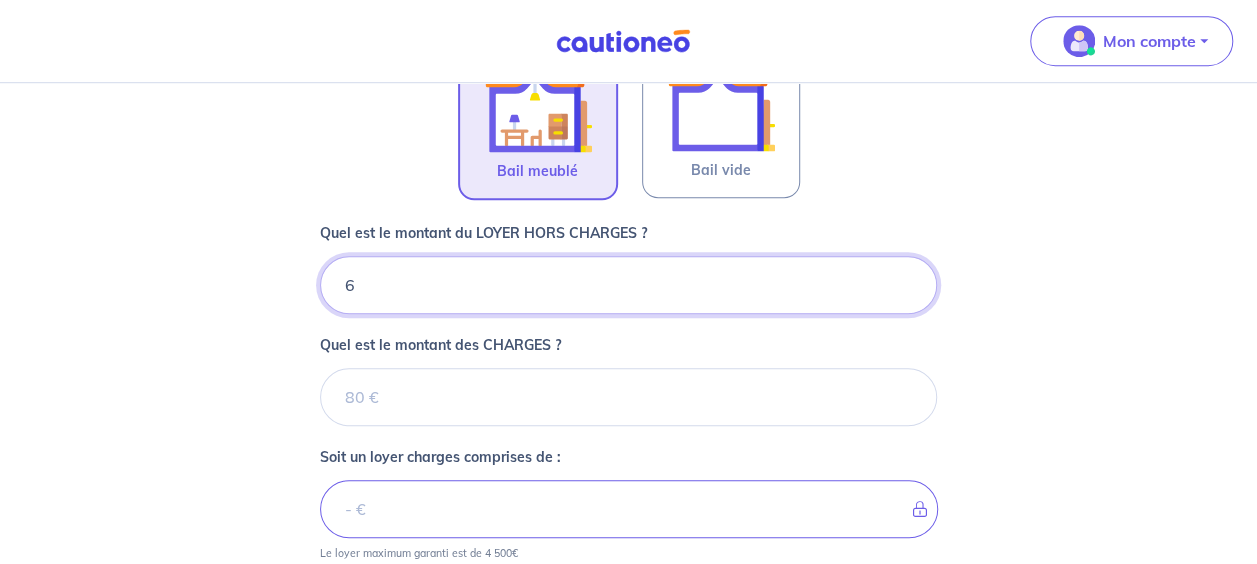 type 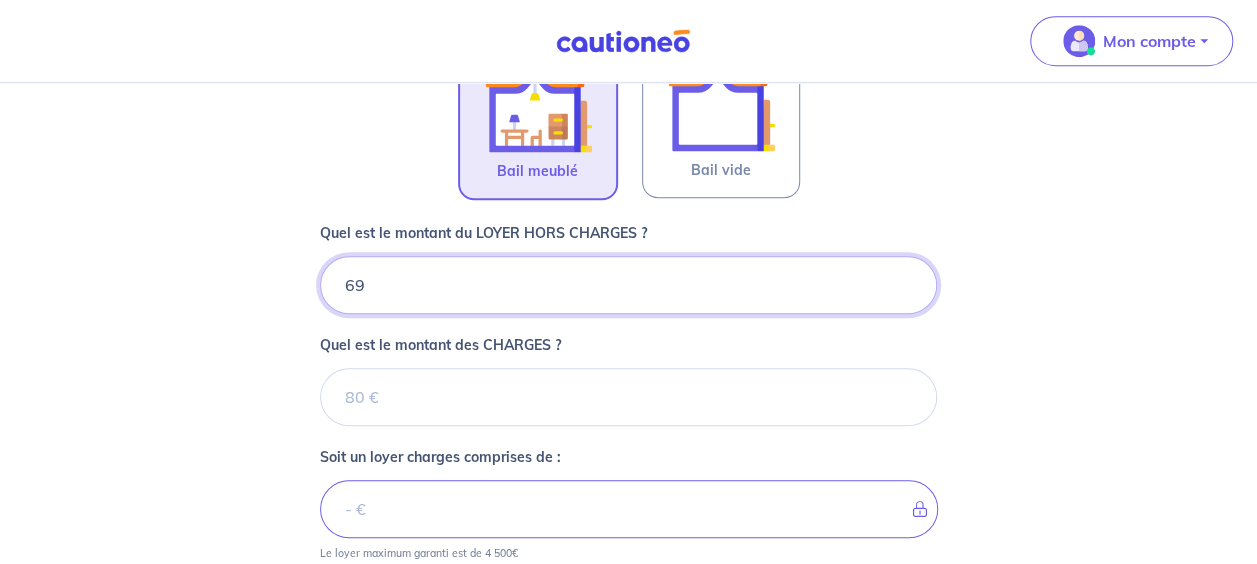type 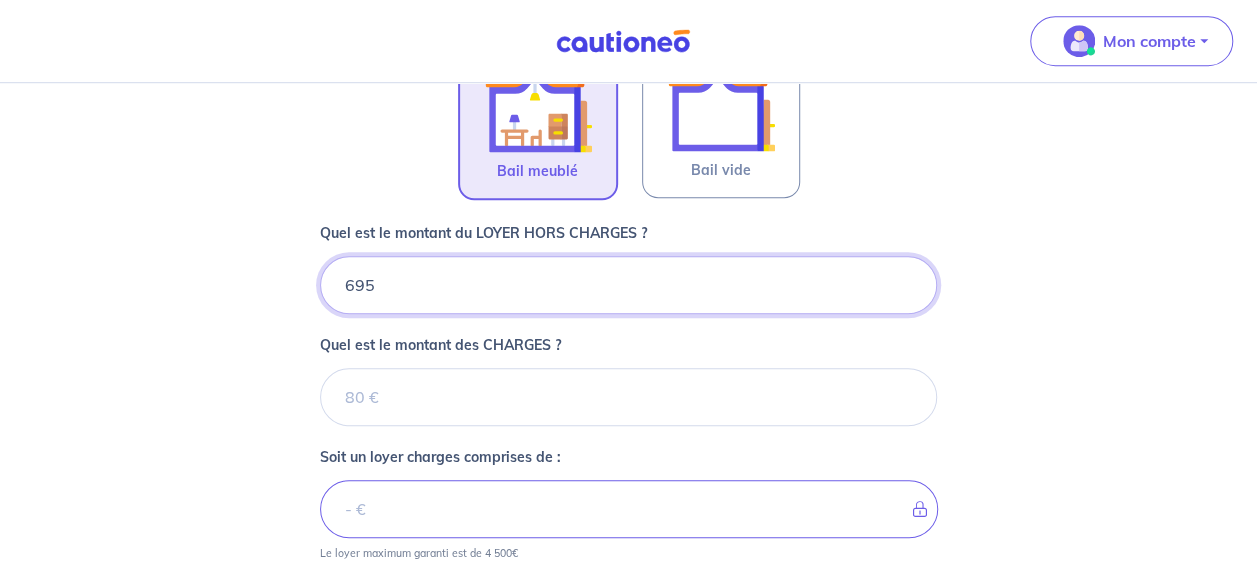 type 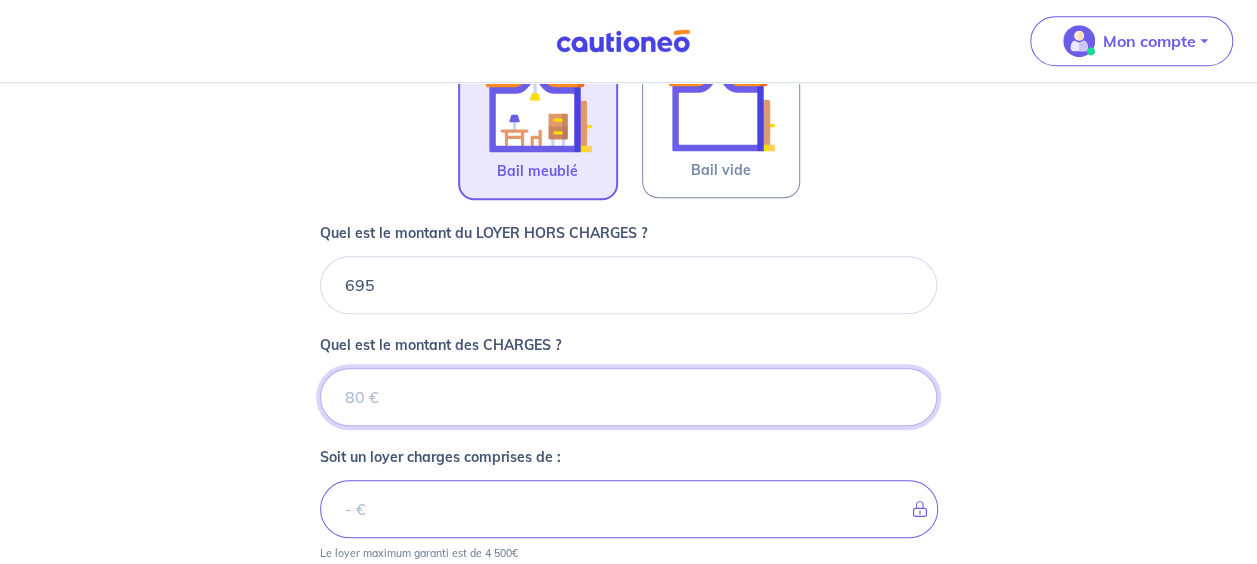 click on "Quel est le montant des CHARGES ?" at bounding box center [628, 397] 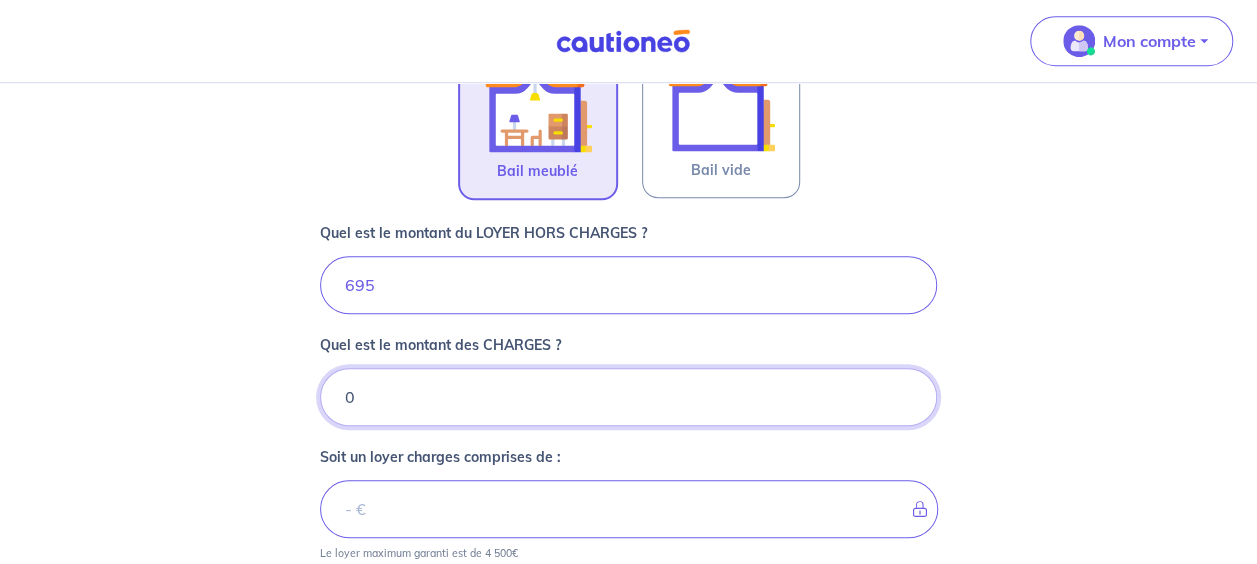 type on "695" 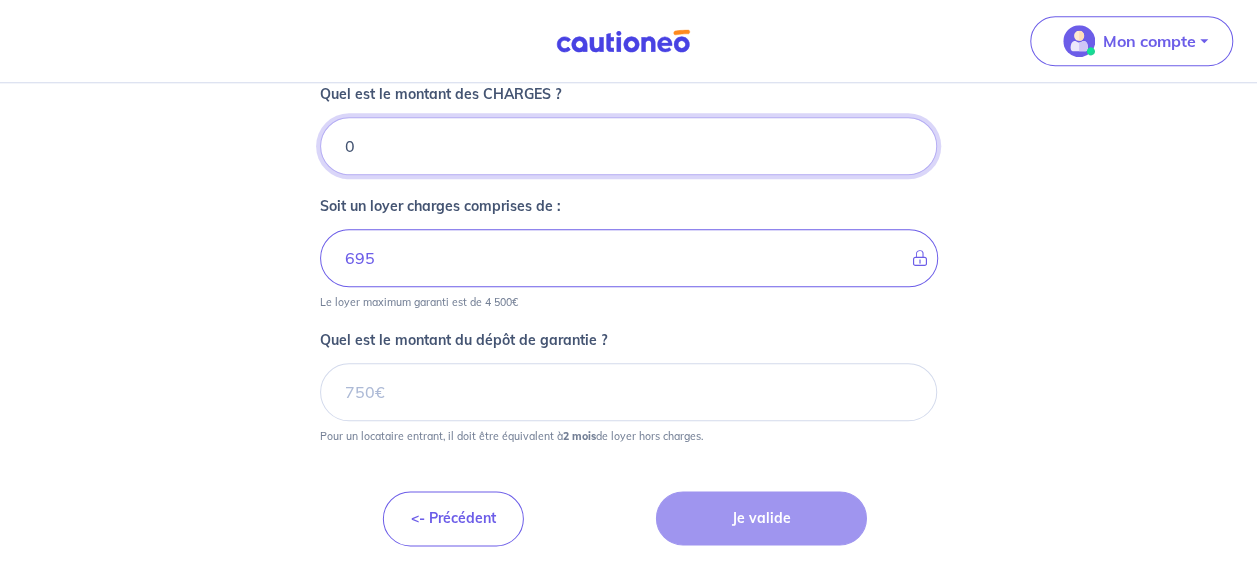 scroll, scrollTop: 926, scrollLeft: 0, axis: vertical 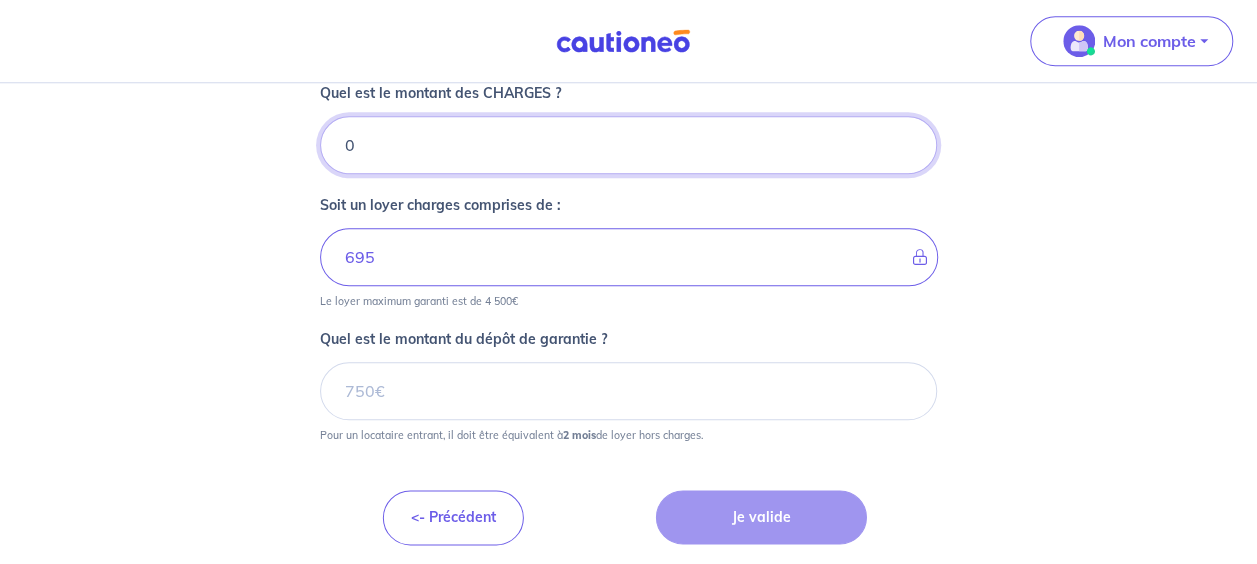 type on "0" 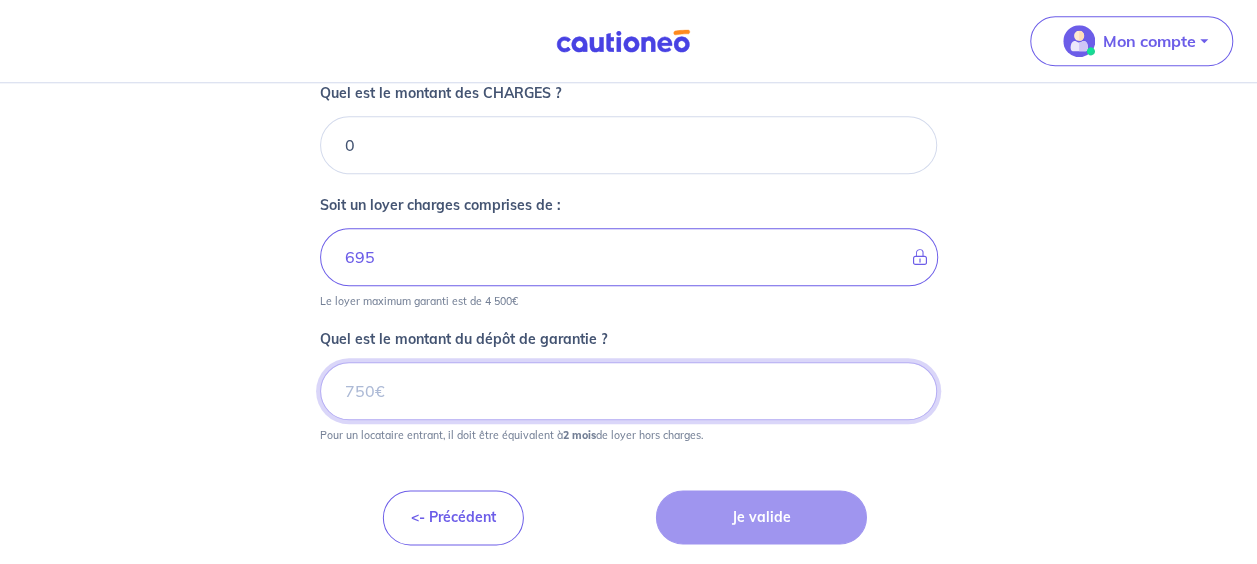 click on "Quel est le montant du dépôt de garantie ?" at bounding box center [628, 391] 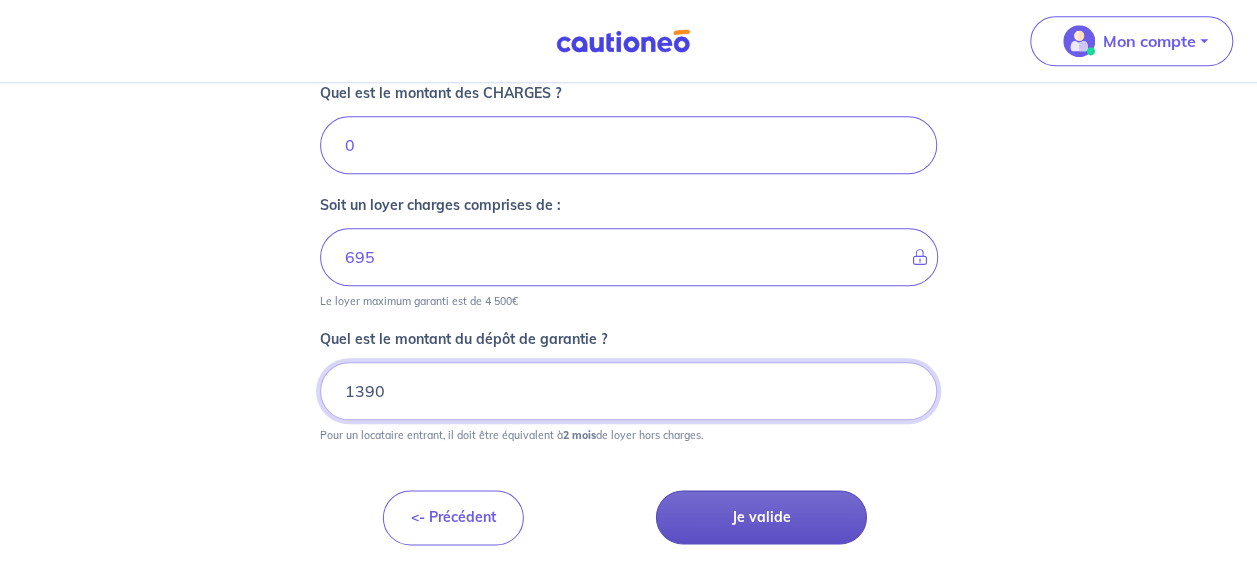 type on "1390" 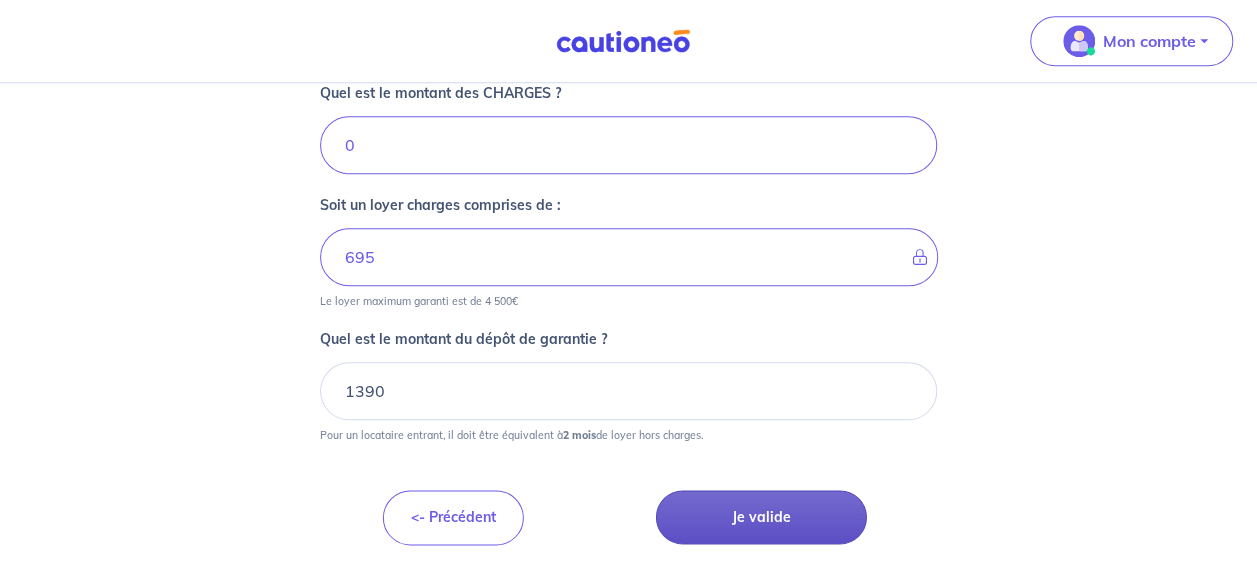 click on "Je valide" at bounding box center [761, 517] 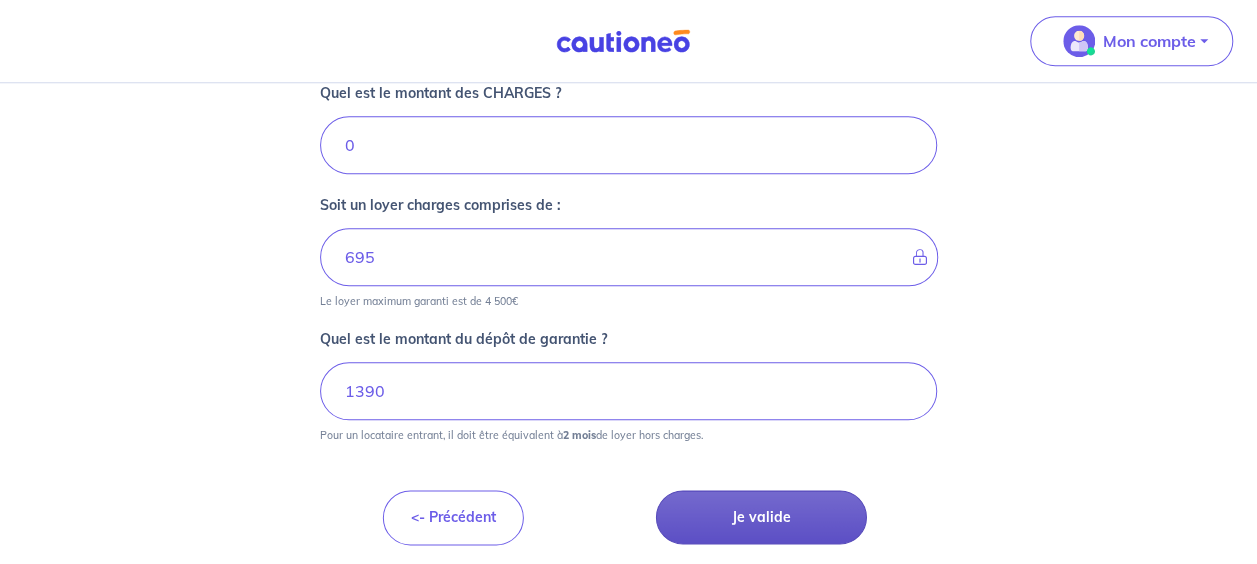 scroll, scrollTop: 0, scrollLeft: 0, axis: both 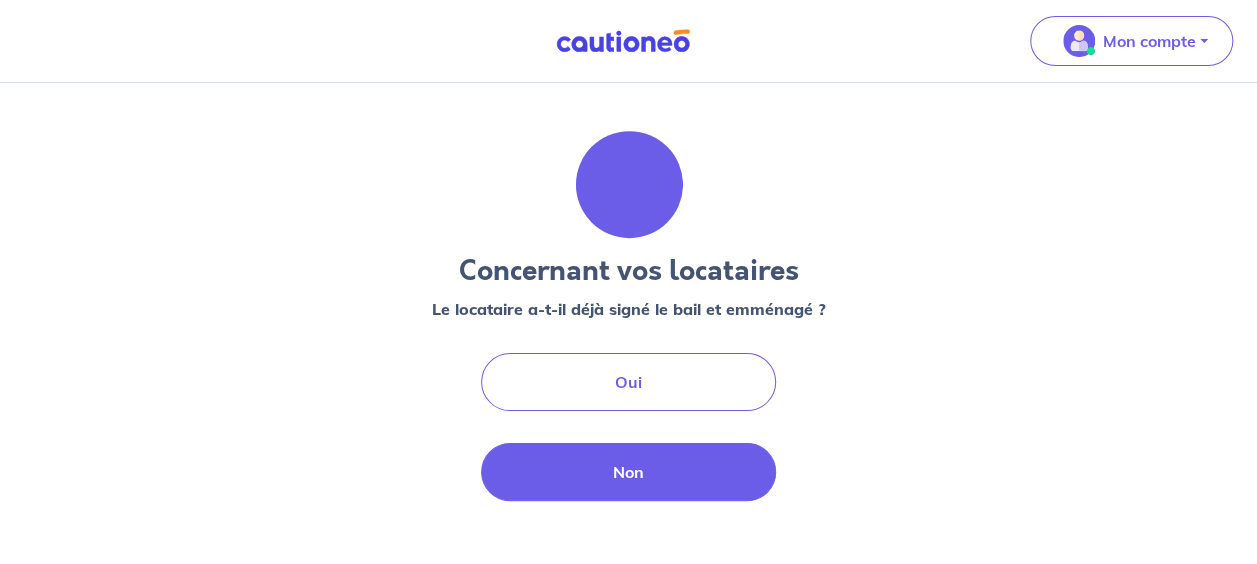 click on "Non" at bounding box center (629, 472) 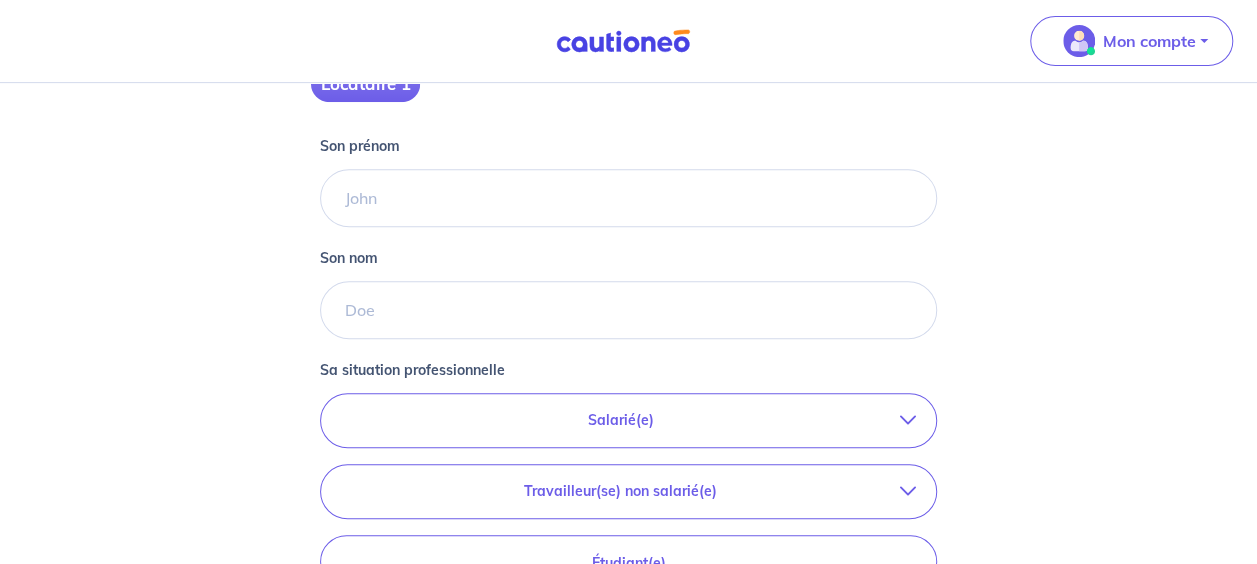scroll, scrollTop: 395, scrollLeft: 0, axis: vertical 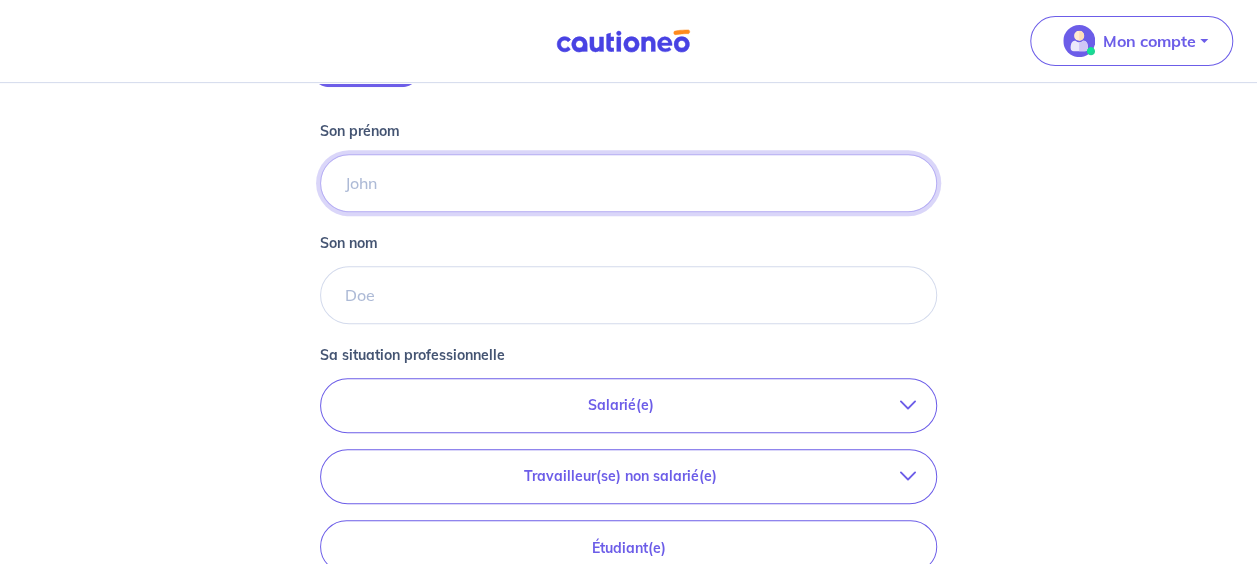 click on "Son prénom" at bounding box center (628, 183) 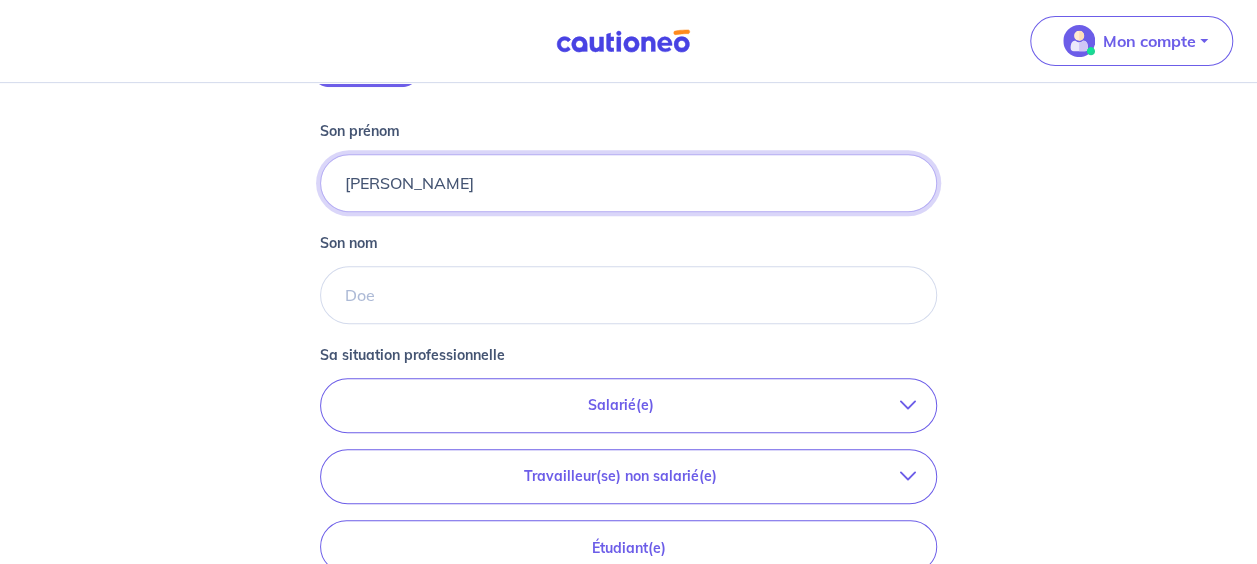 type on "[PERSON_NAME]" 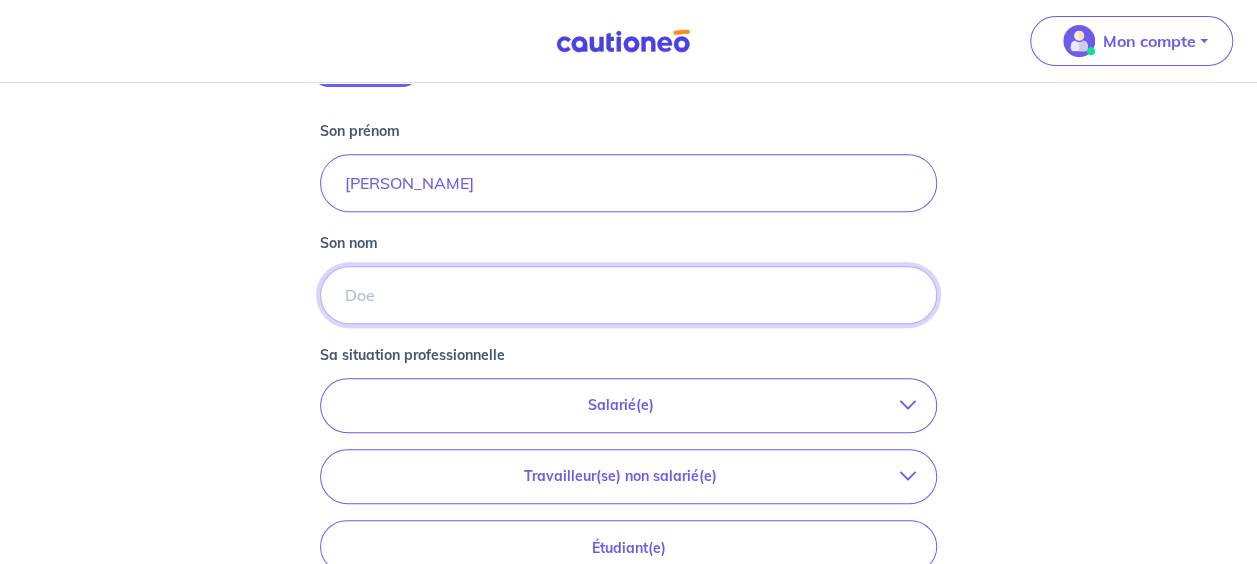click on "Son nom" at bounding box center [628, 295] 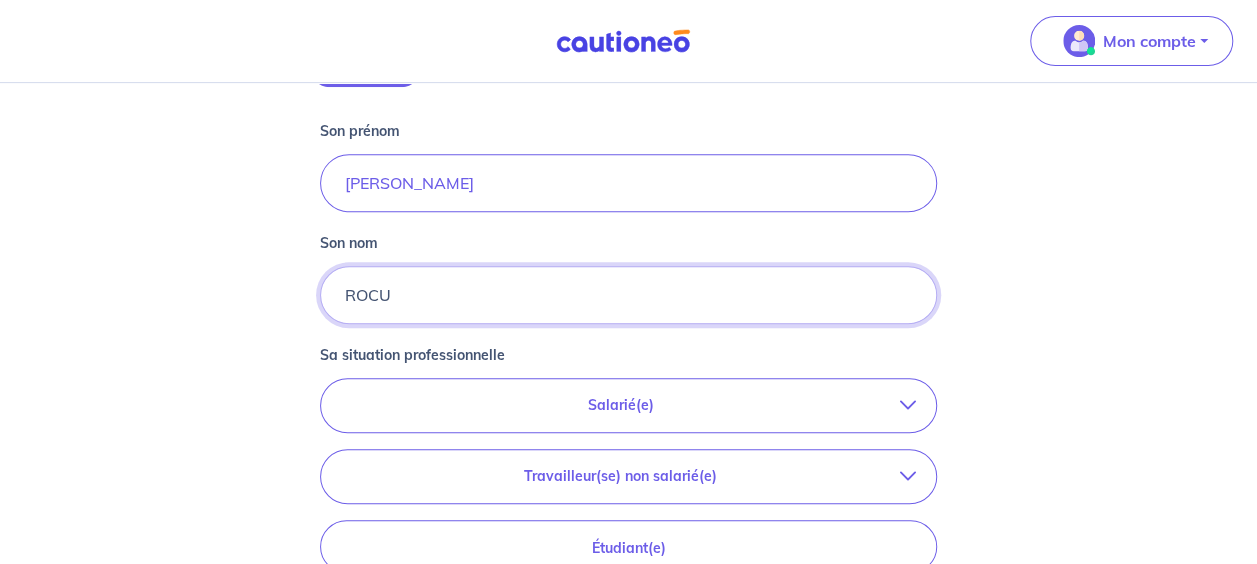 type on "ROCU" 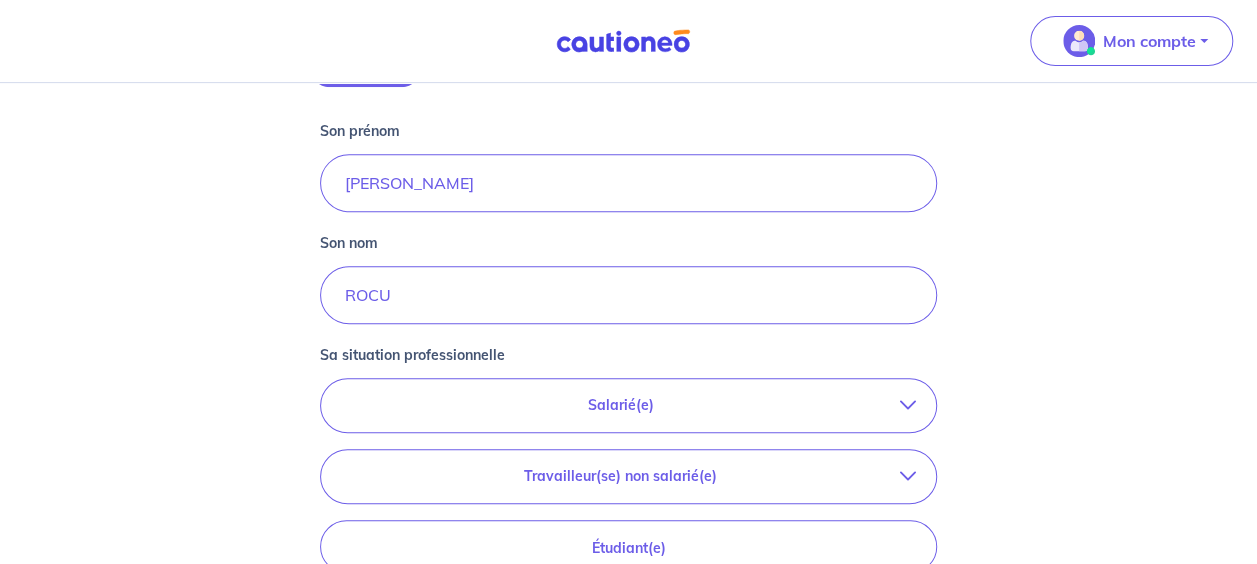 click on "Salarié(e)" at bounding box center (620, 405) 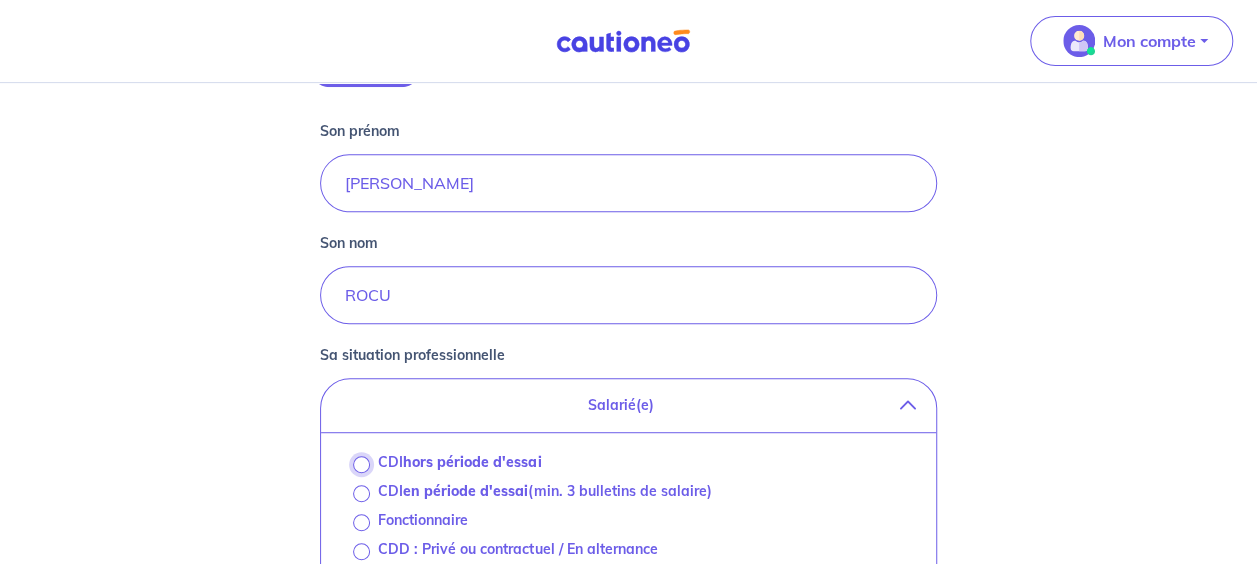 click on "CDI  hors période d'essai" at bounding box center [361, 464] 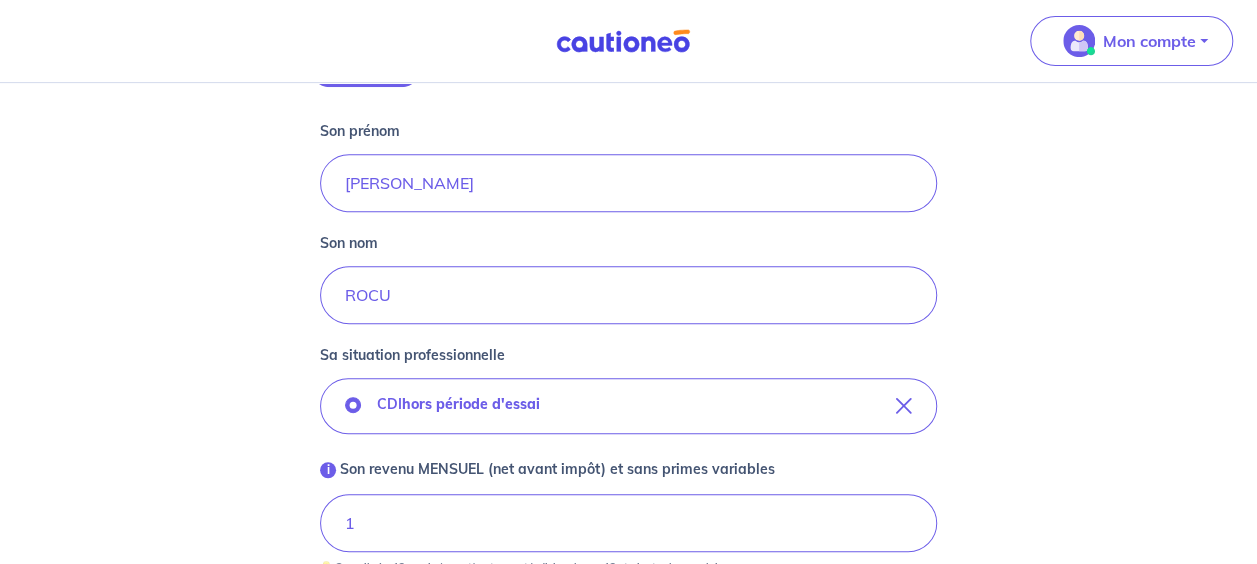 click on "1" at bounding box center [628, 523] 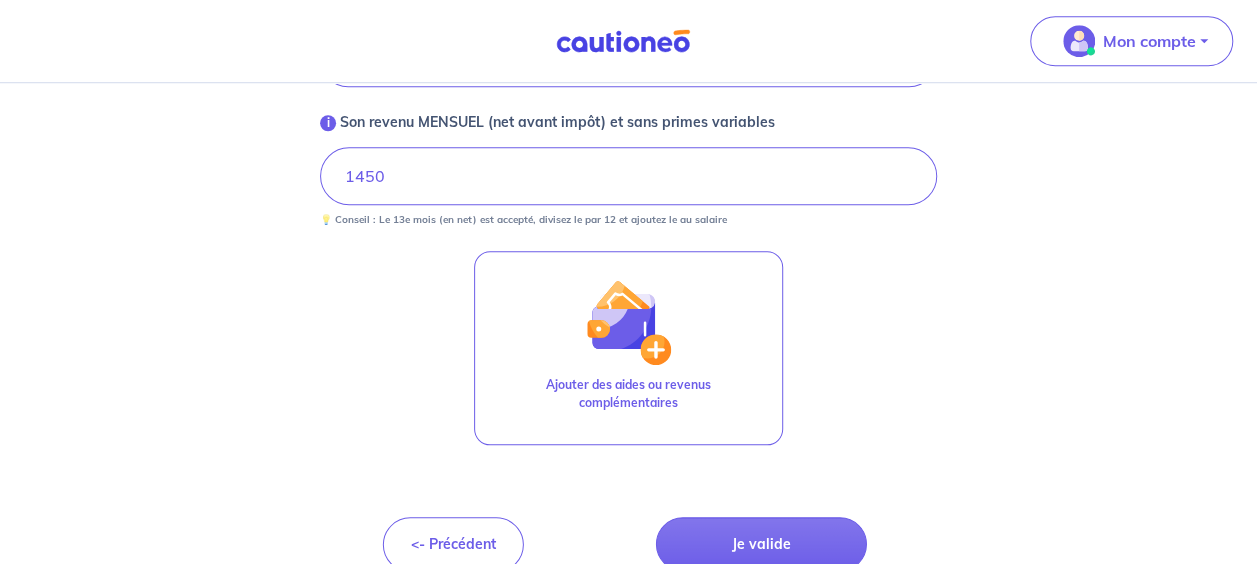 scroll, scrollTop: 770, scrollLeft: 0, axis: vertical 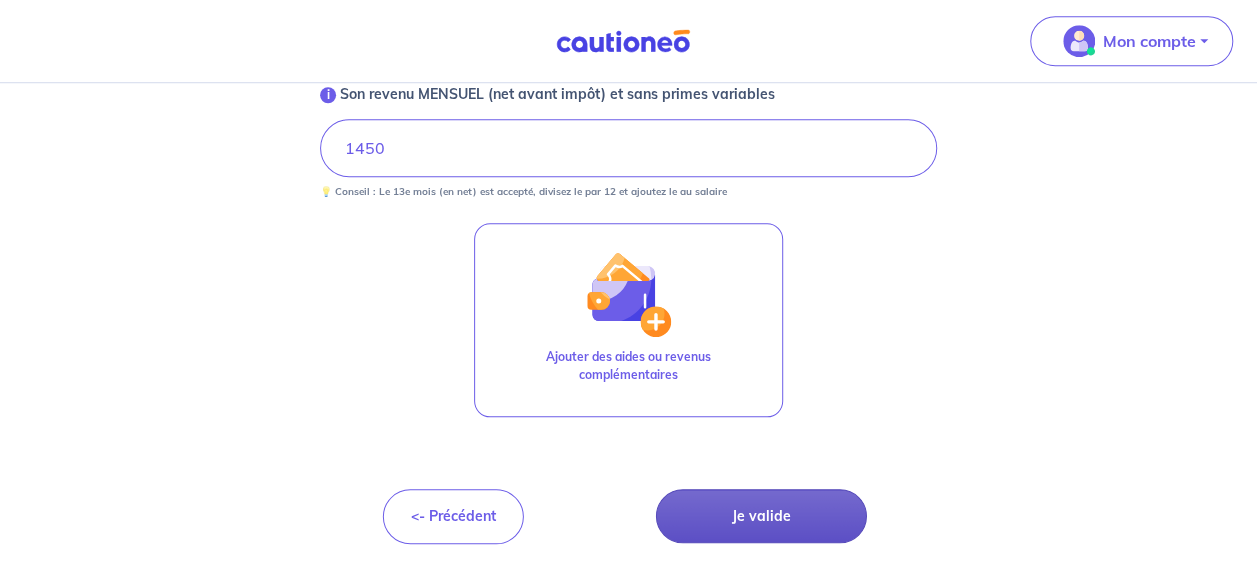 click on "Je valide" at bounding box center [761, 516] 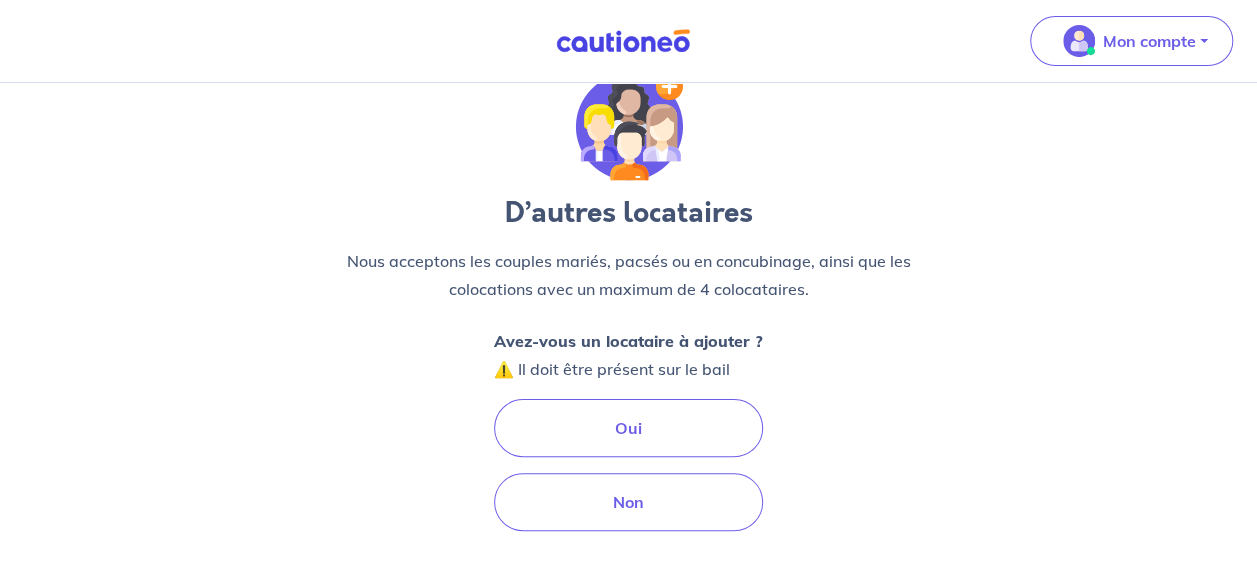 scroll, scrollTop: 0, scrollLeft: 0, axis: both 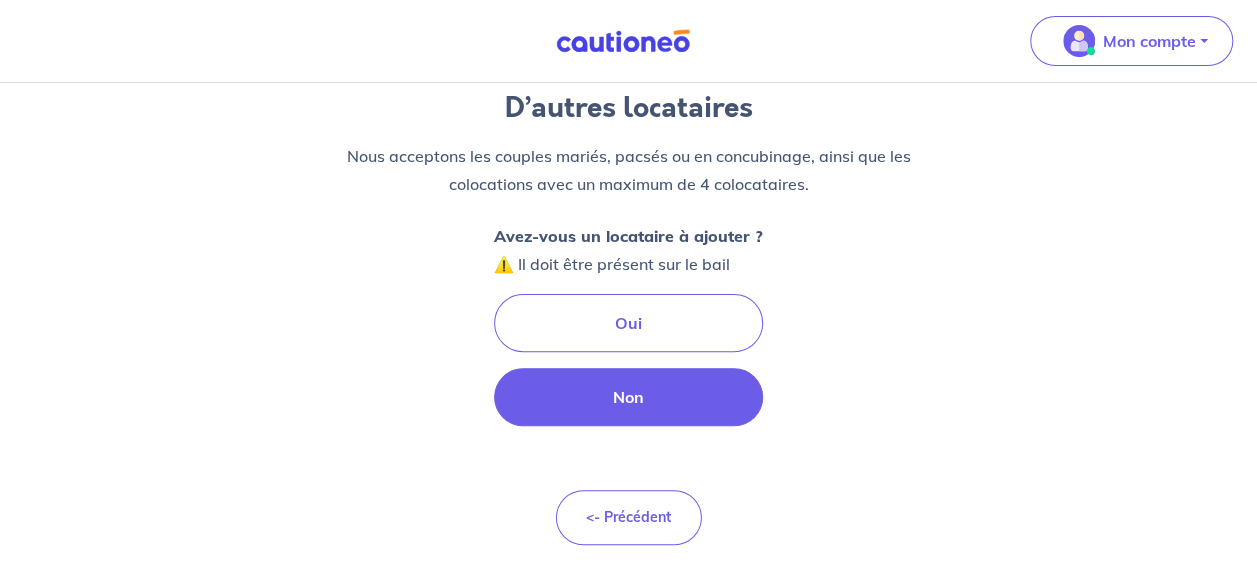 click on "Non" at bounding box center [628, 397] 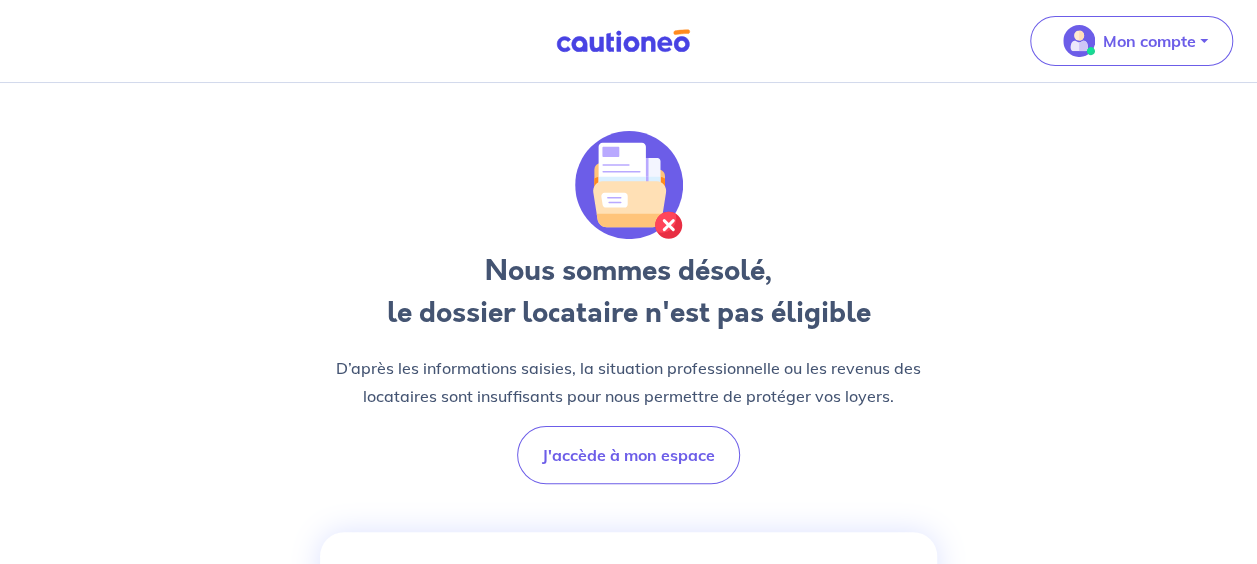 scroll, scrollTop: 10, scrollLeft: 0, axis: vertical 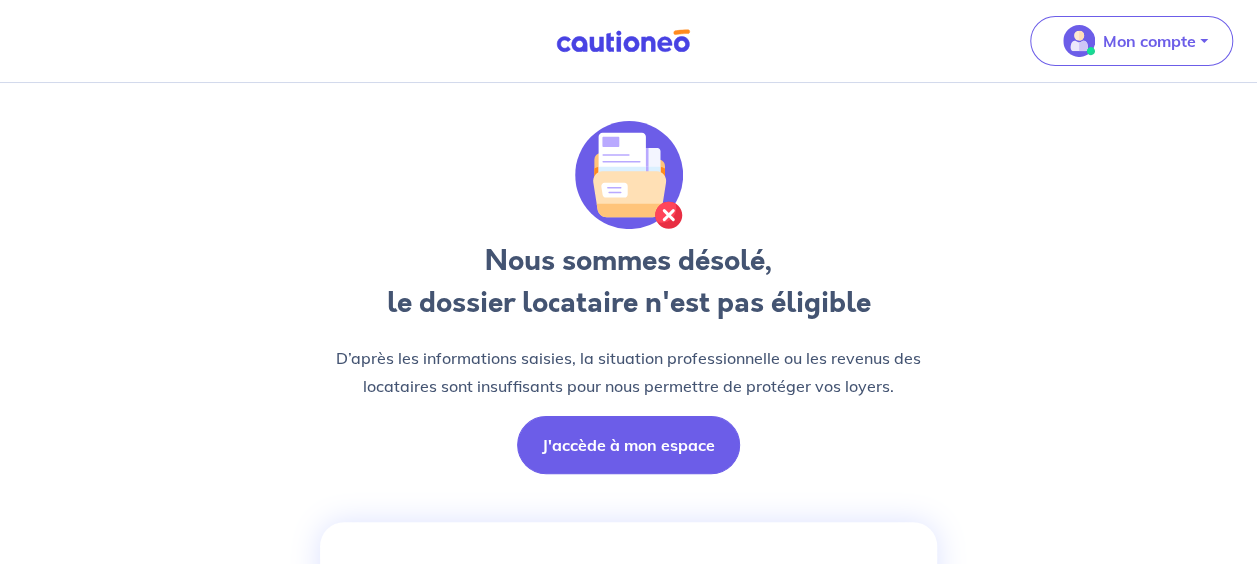 click on "J'accède à mon espace" at bounding box center [628, 445] 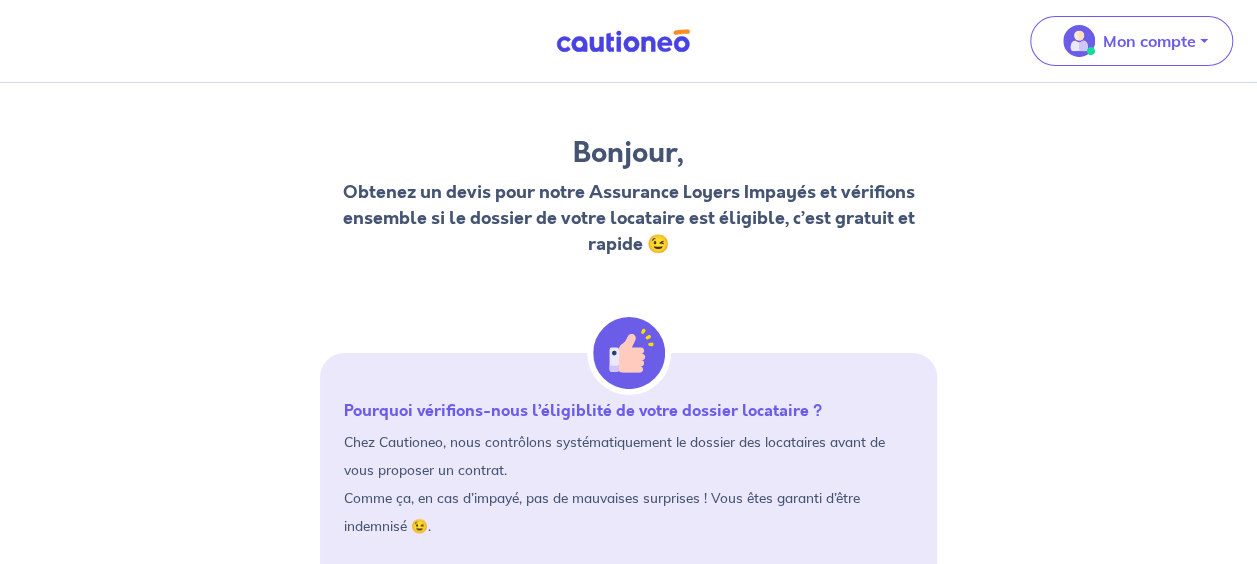 scroll, scrollTop: 0, scrollLeft: 0, axis: both 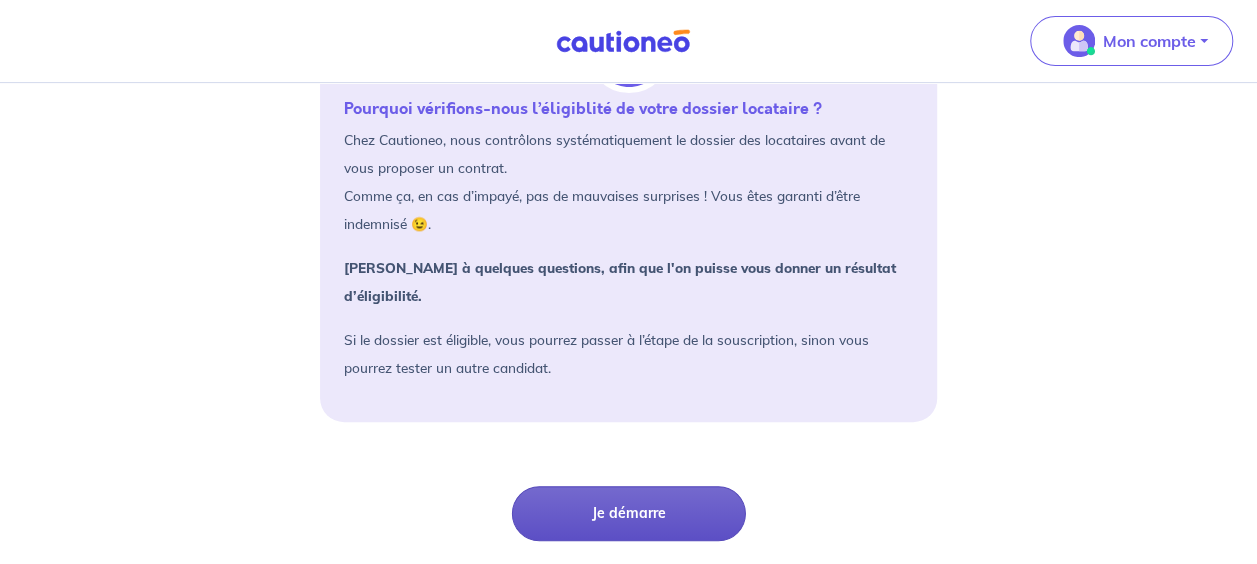 click on "Je démarre" at bounding box center [629, 513] 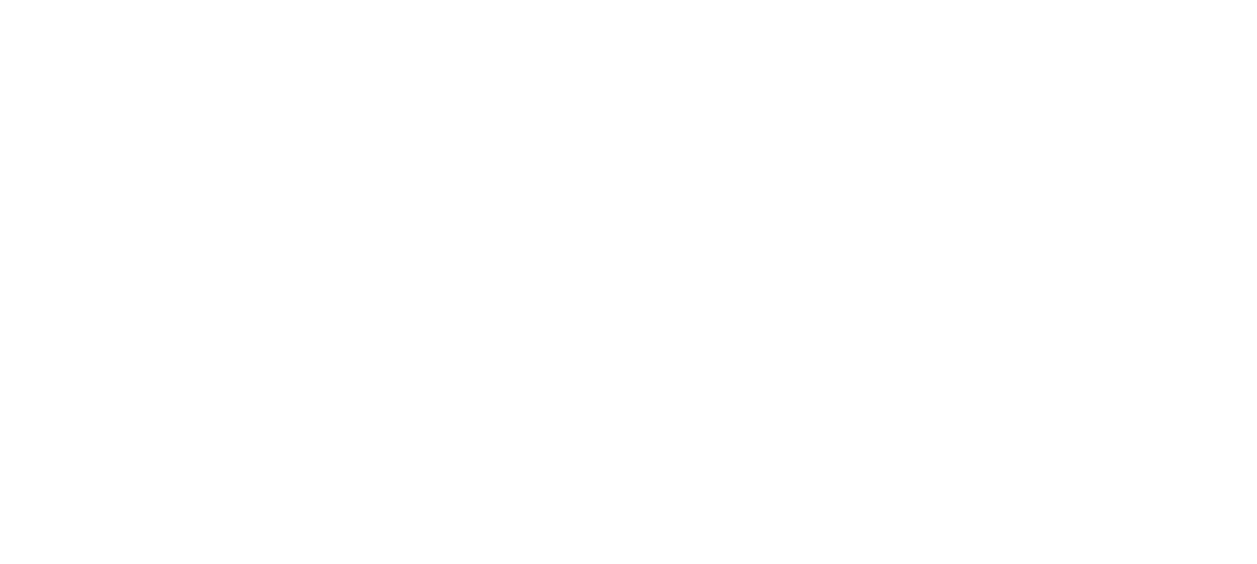 scroll, scrollTop: 0, scrollLeft: 0, axis: both 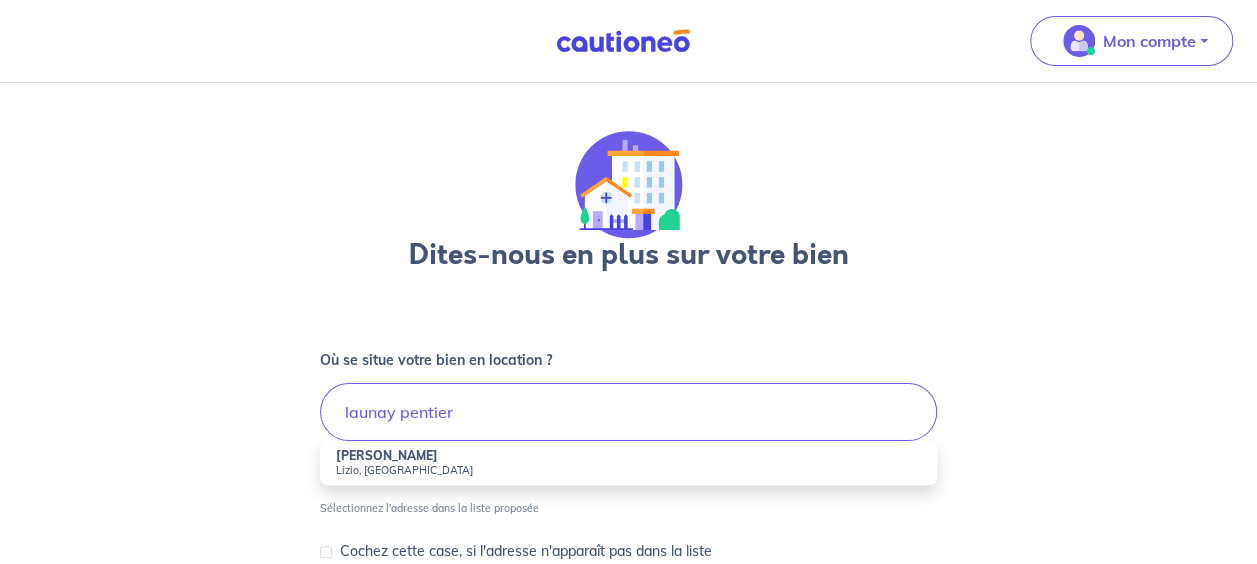 click on "Lizio, [GEOGRAPHIC_DATA]" at bounding box center [628, 470] 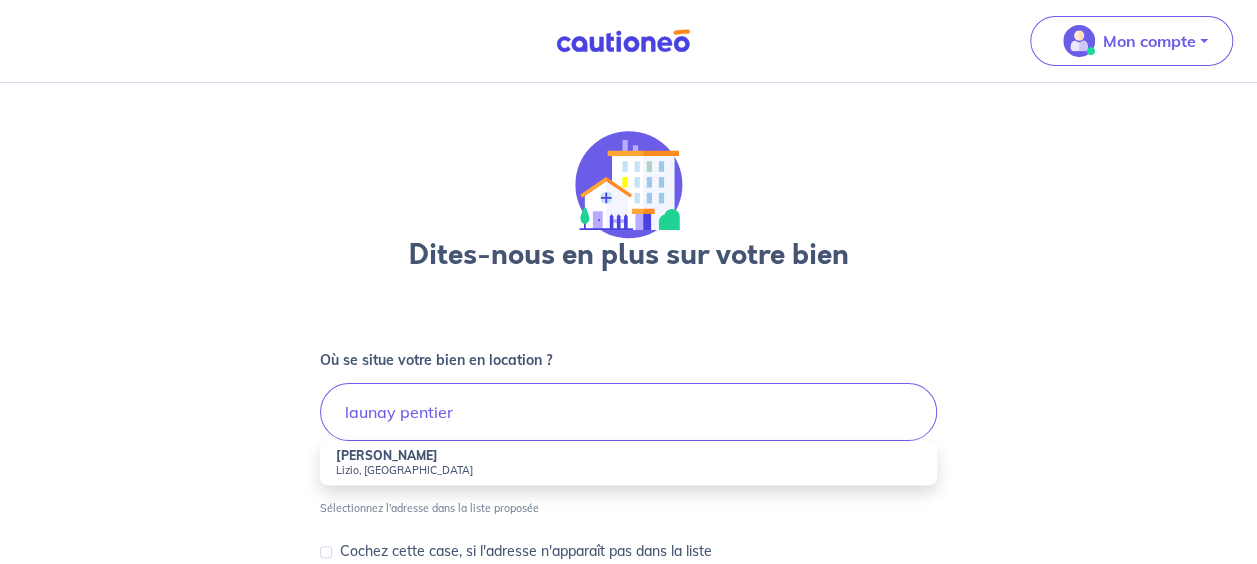 type on "[PERSON_NAME], Lizio, [GEOGRAPHIC_DATA]" 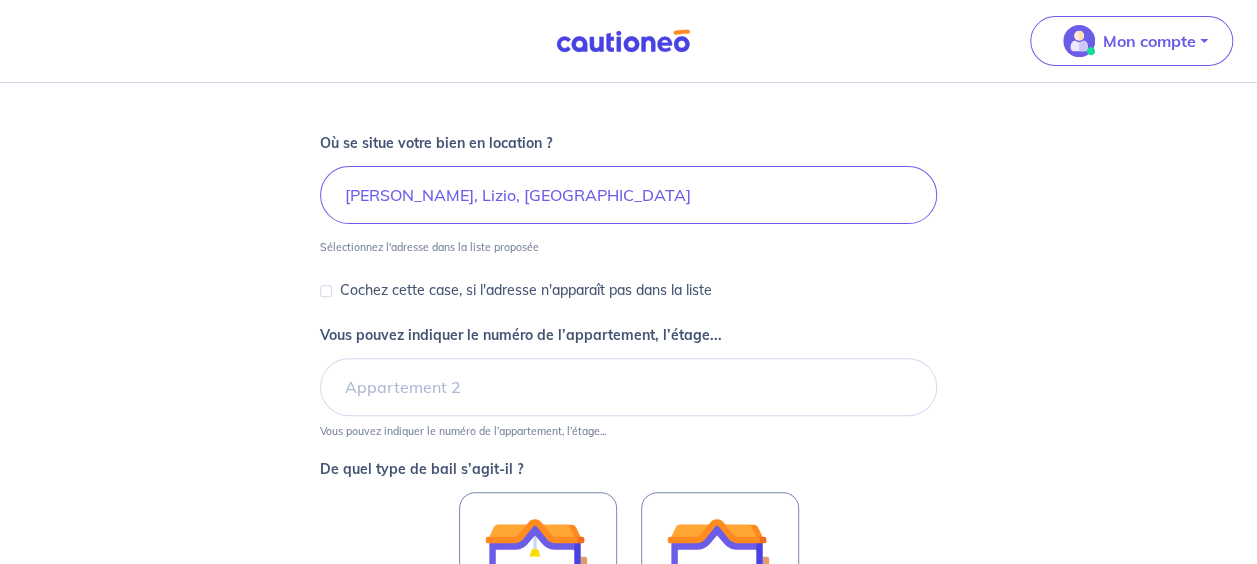 scroll, scrollTop: 263, scrollLeft: 0, axis: vertical 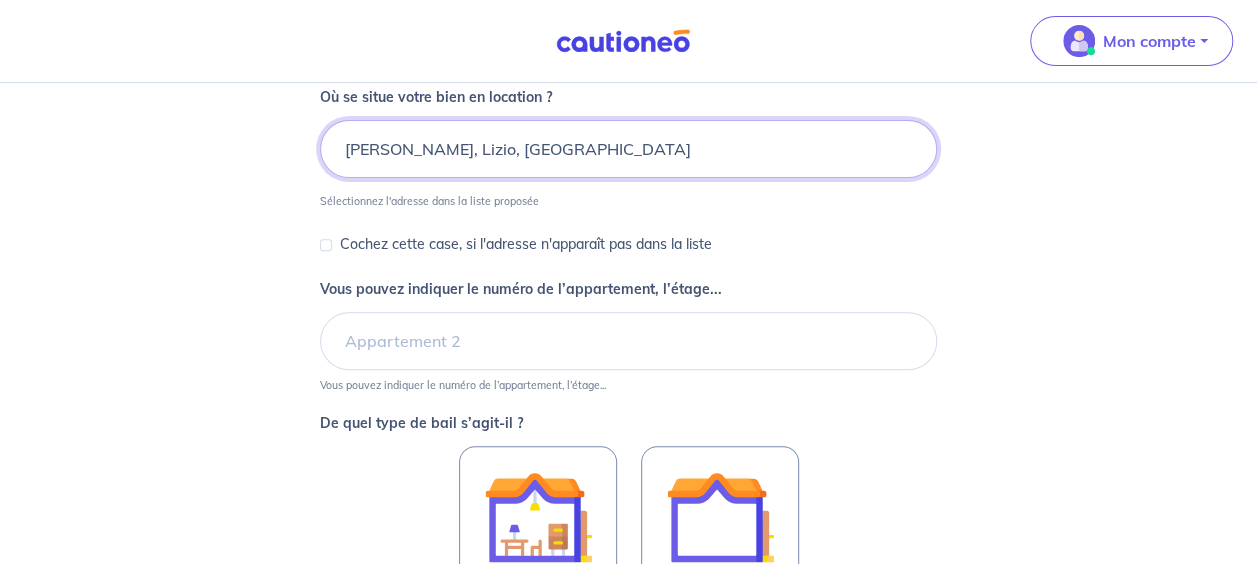 click on "[PERSON_NAME], Lizio, [GEOGRAPHIC_DATA]" at bounding box center (628, 149) 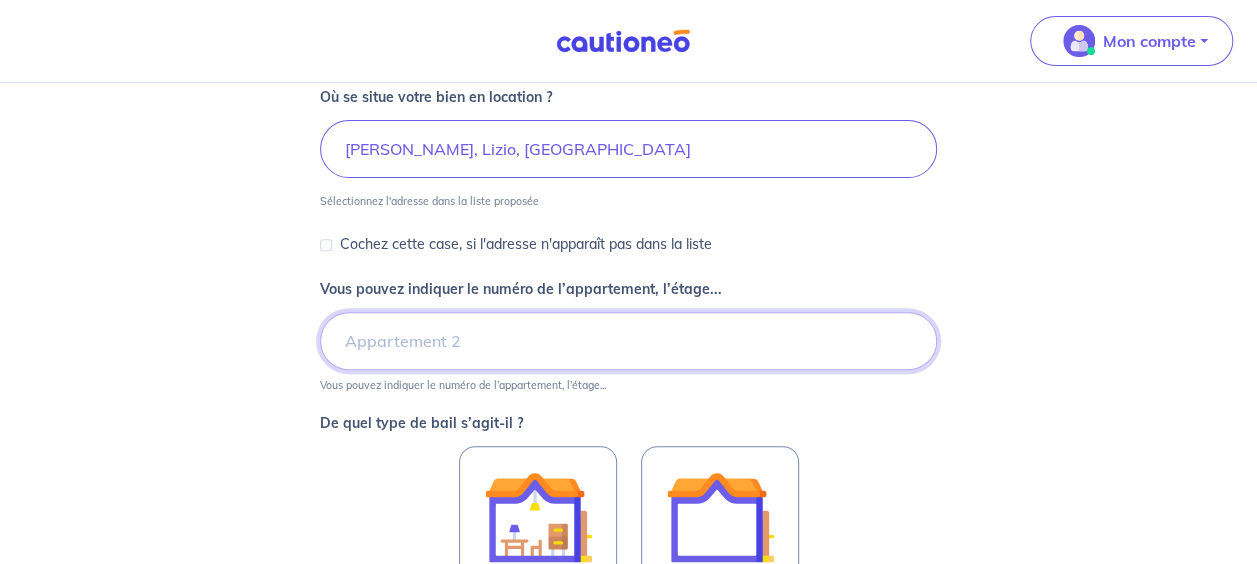 click on "Vous pouvez indiquer le numéro de l’appartement, l’étage..." at bounding box center (628, 341) 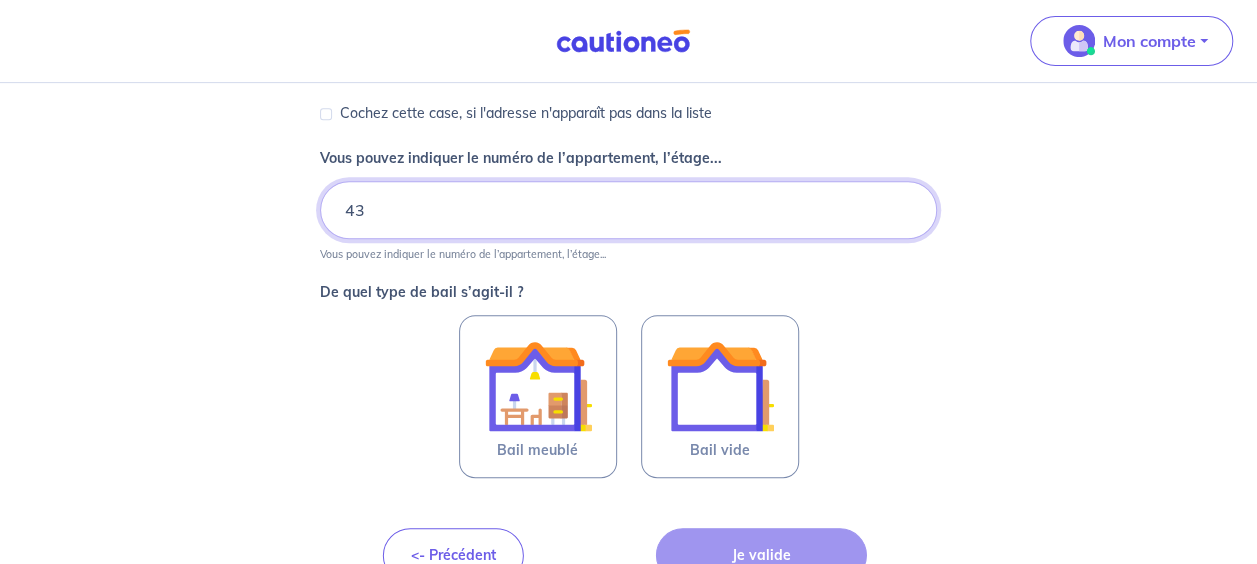 scroll, scrollTop: 434, scrollLeft: 0, axis: vertical 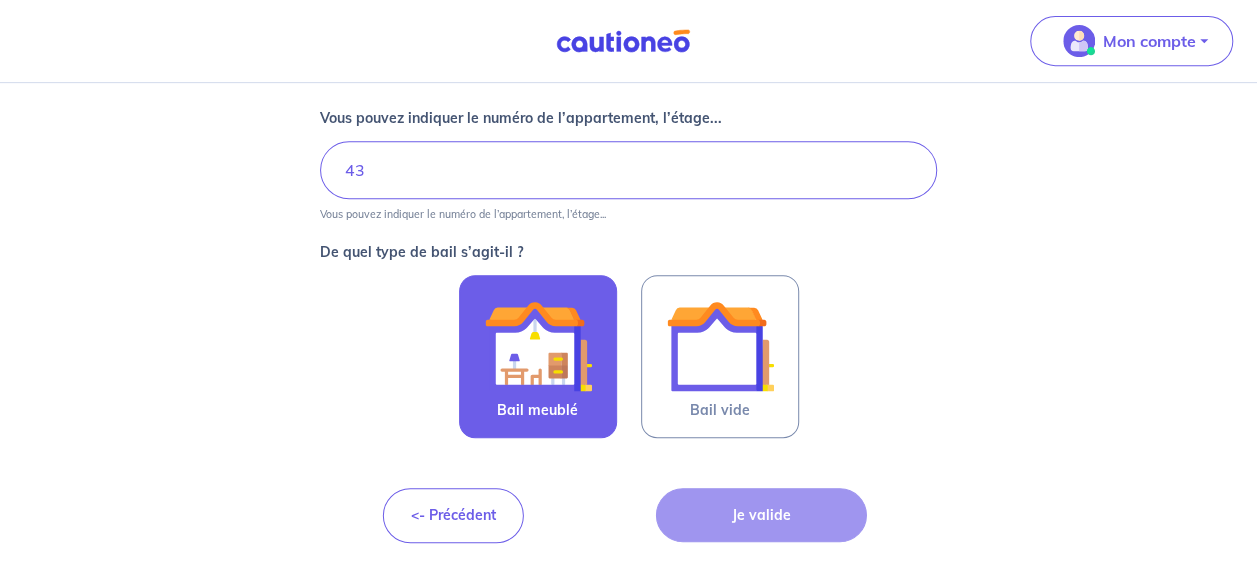 click at bounding box center [538, 346] 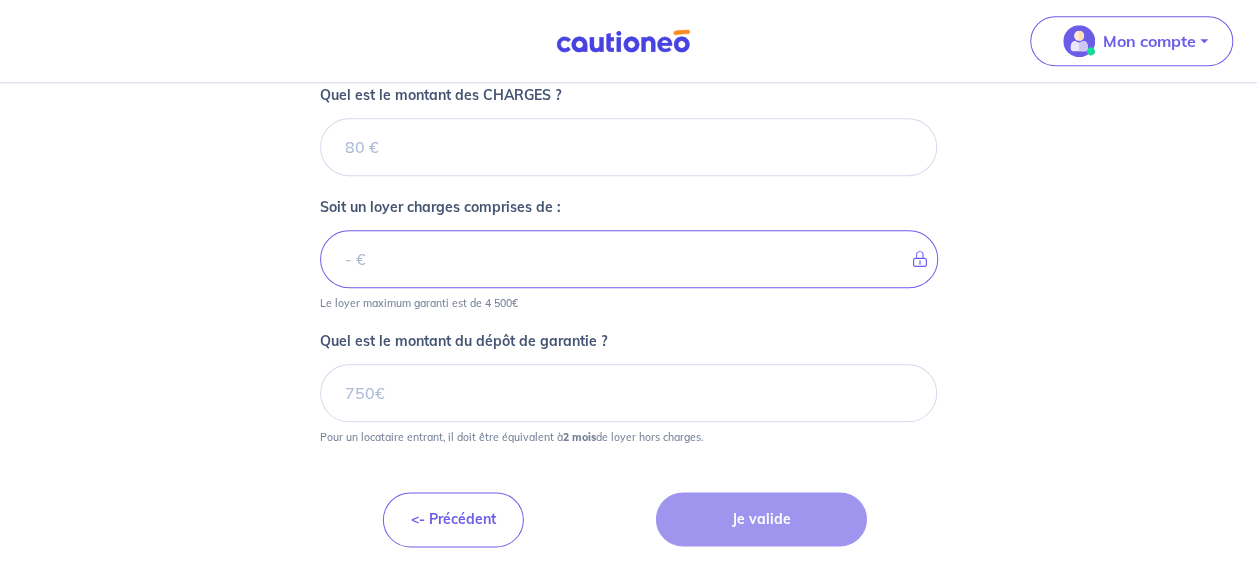 scroll, scrollTop: 926, scrollLeft: 0, axis: vertical 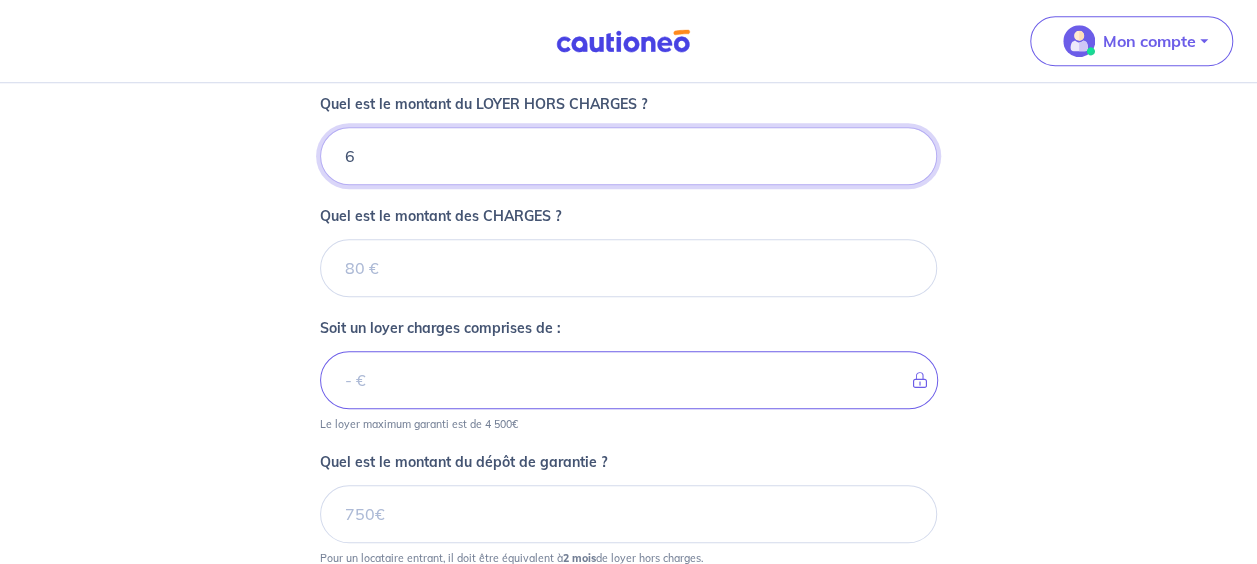 type on "69" 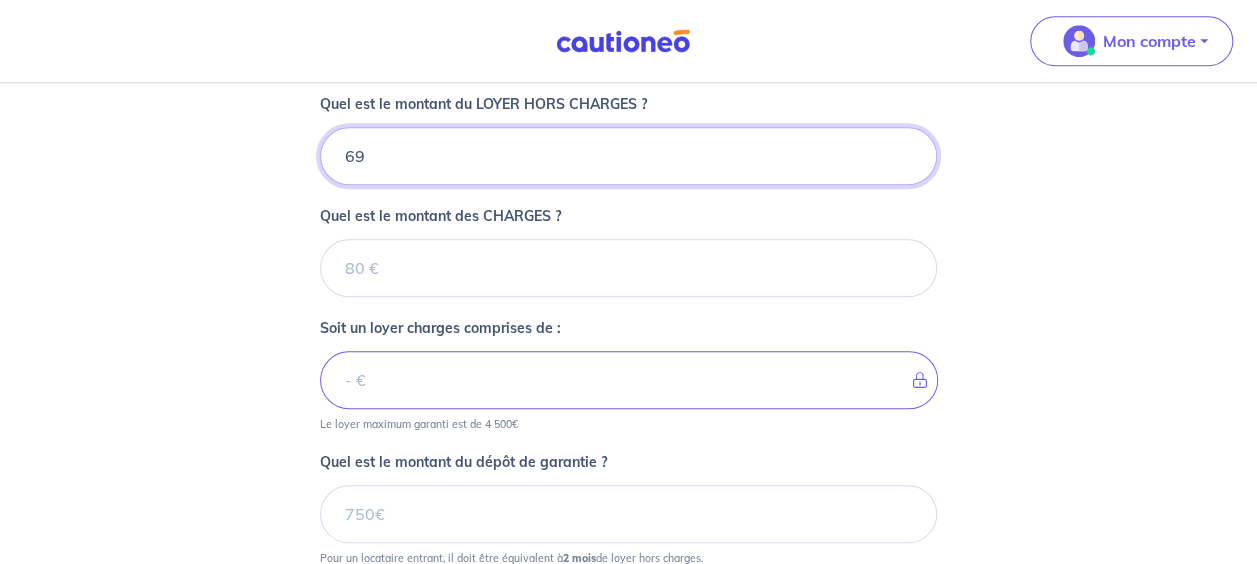 type 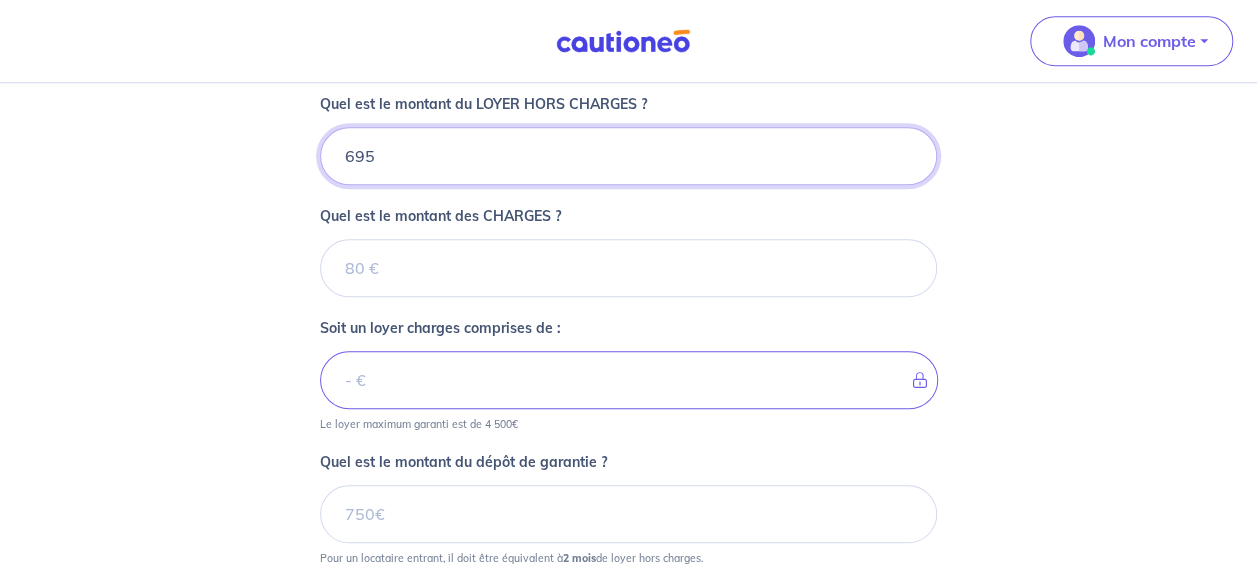 type 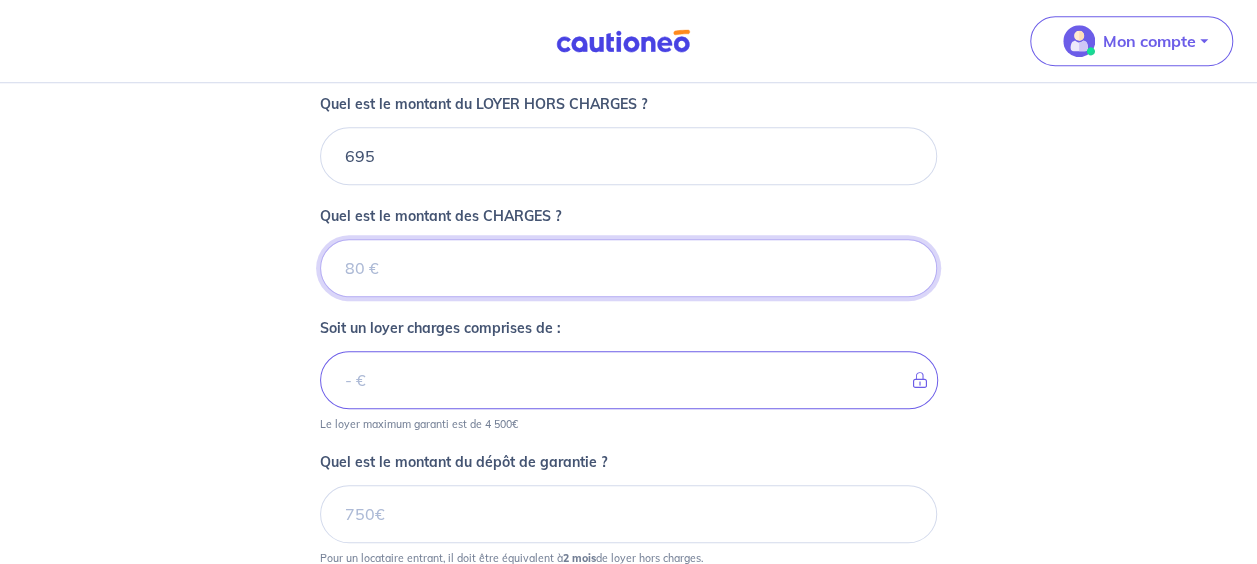 click on "Quel est le montant des CHARGES ?" at bounding box center (628, 268) 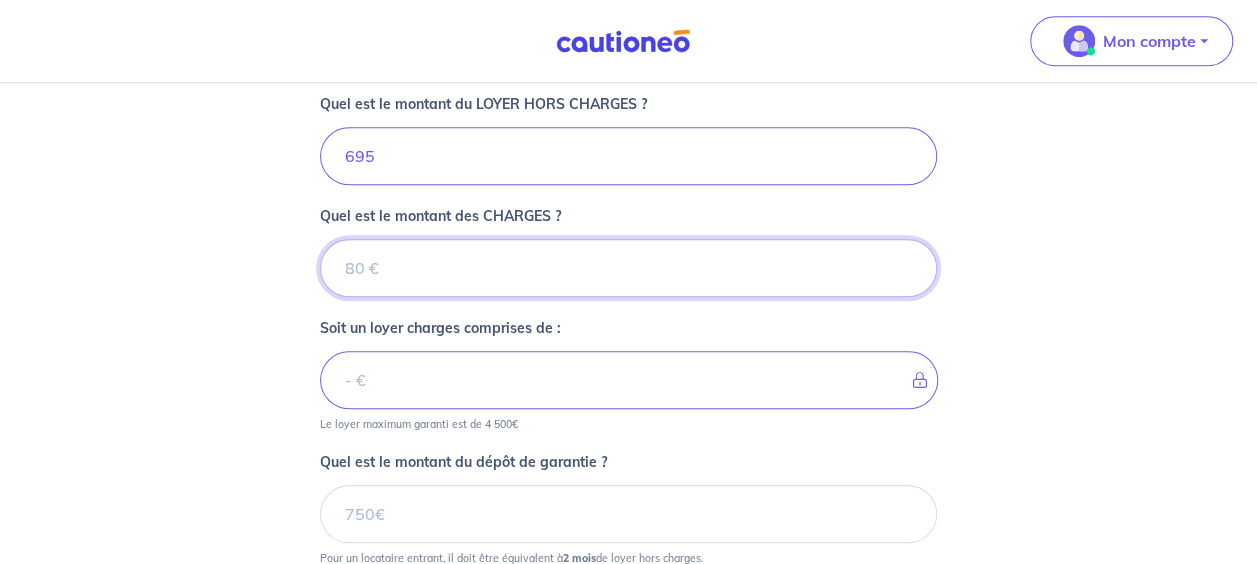 type on "0" 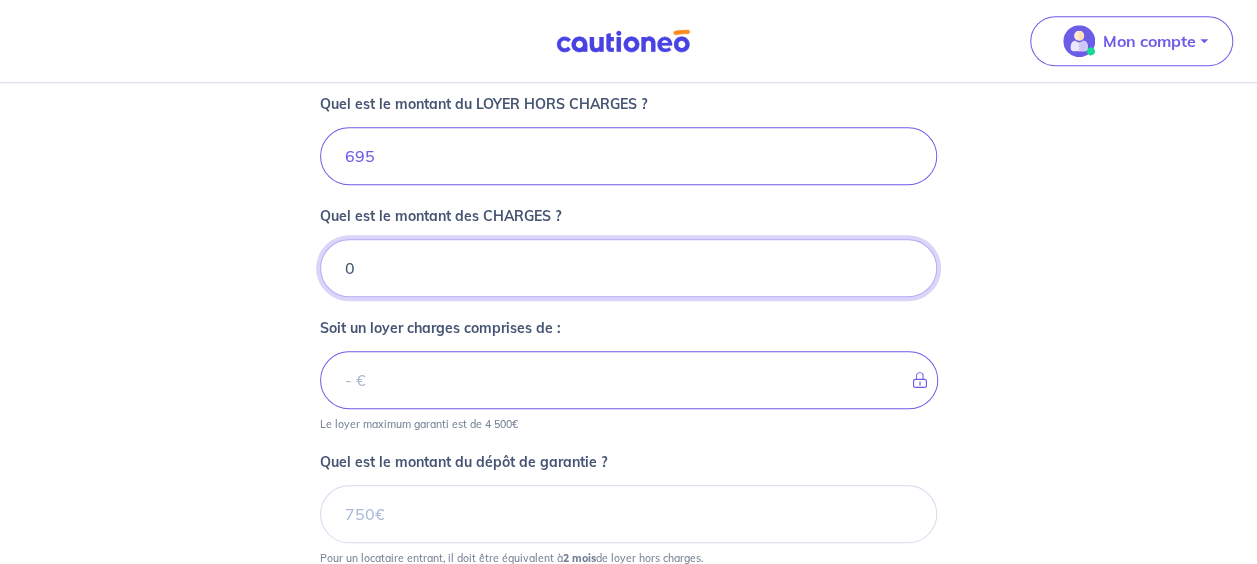type on "695" 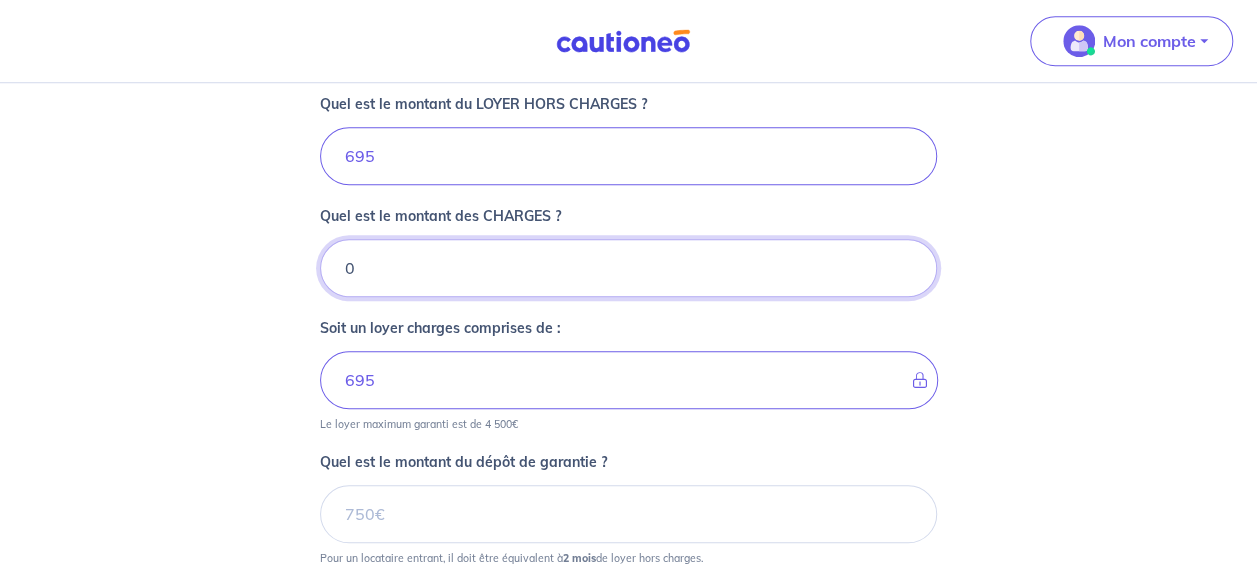 type on "0" 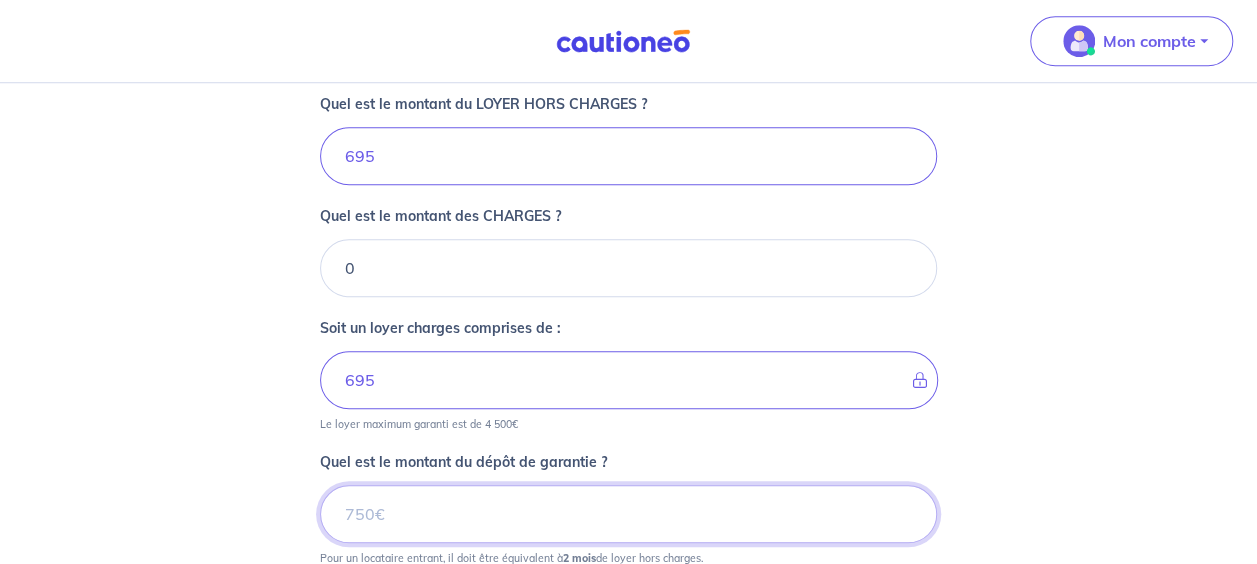 click on "Quel est le montant du dépôt de garantie ?" at bounding box center (628, 514) 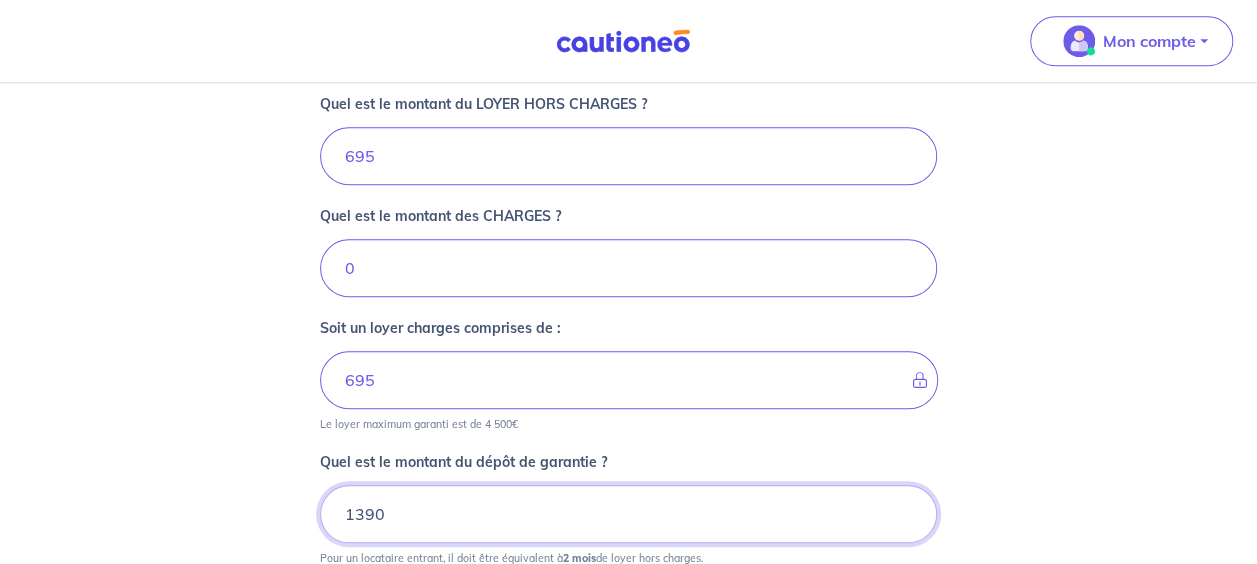 scroll, scrollTop: 926, scrollLeft: 0, axis: vertical 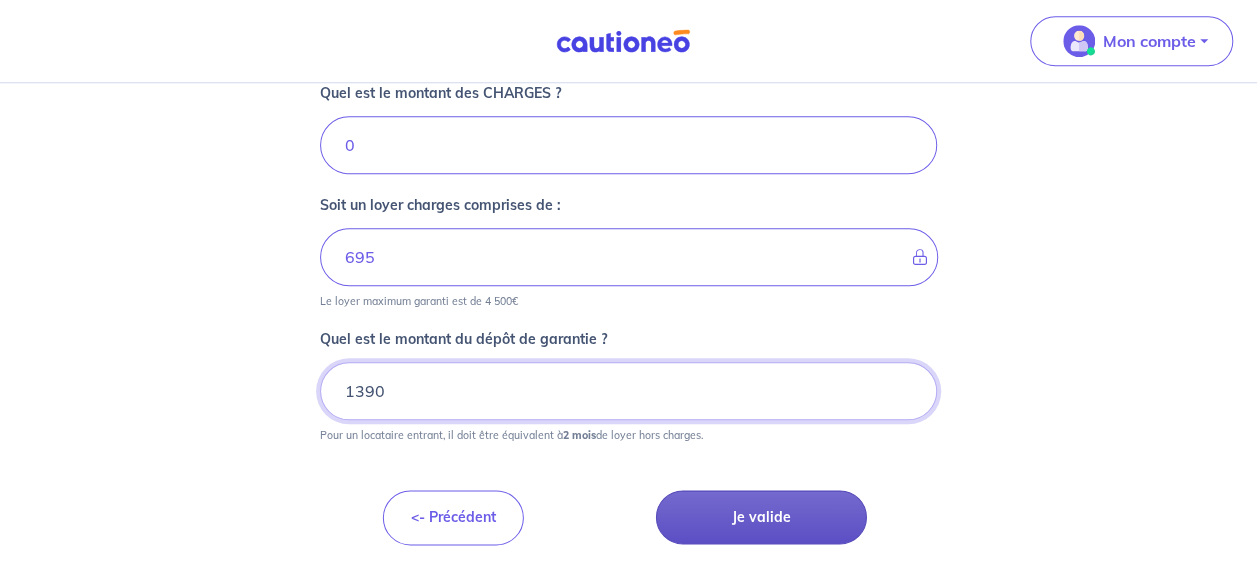 type on "1390" 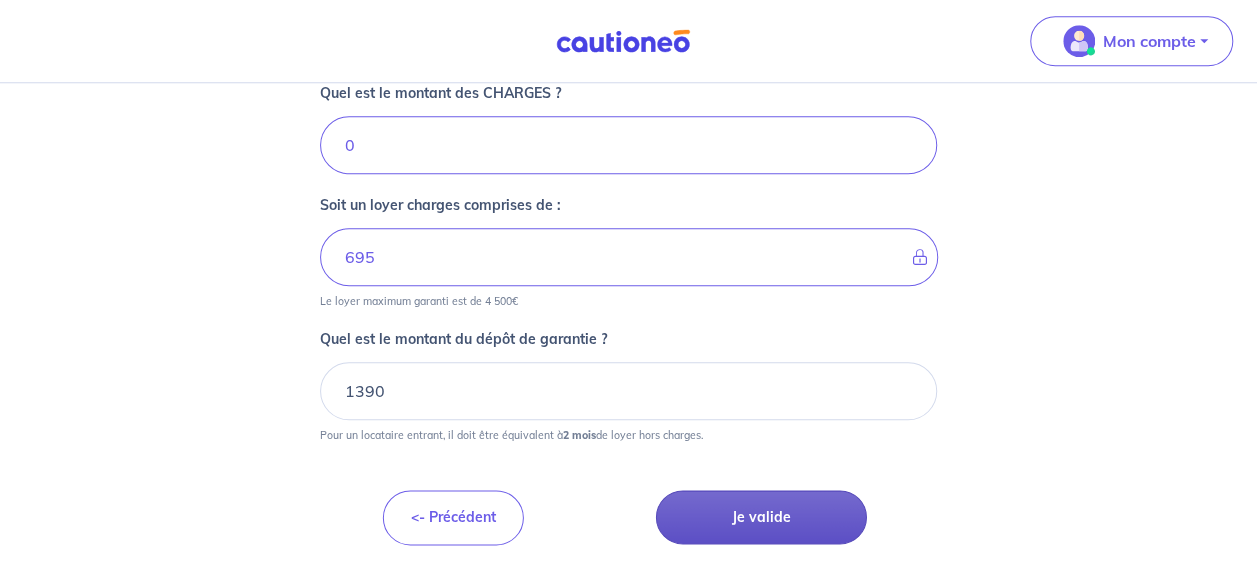 click on "Je valide" at bounding box center [761, 517] 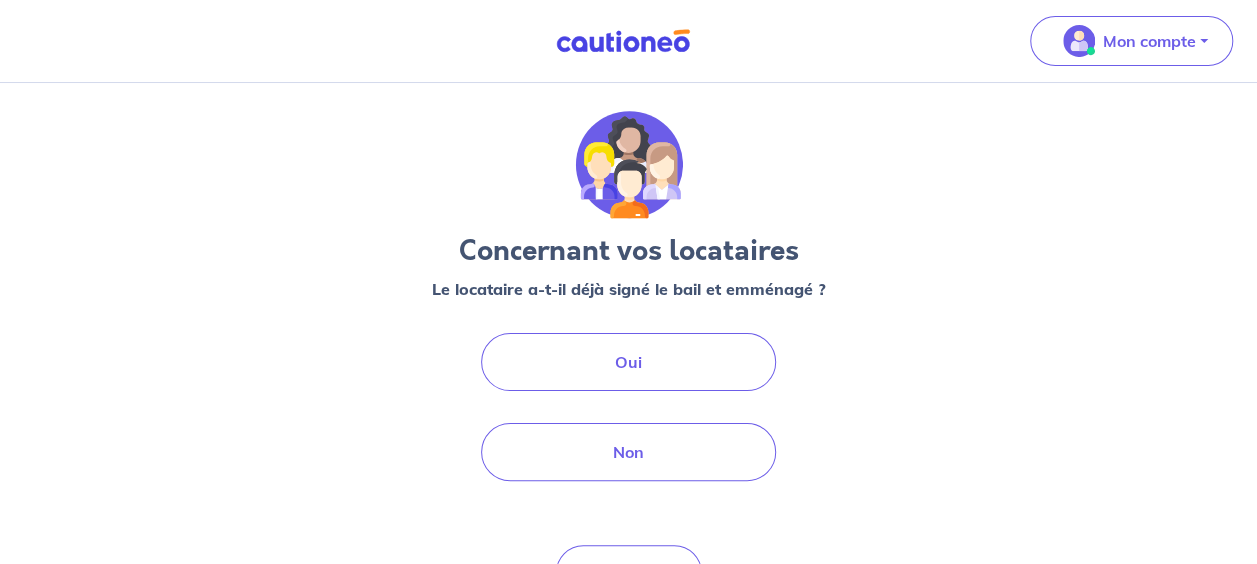 scroll, scrollTop: 0, scrollLeft: 0, axis: both 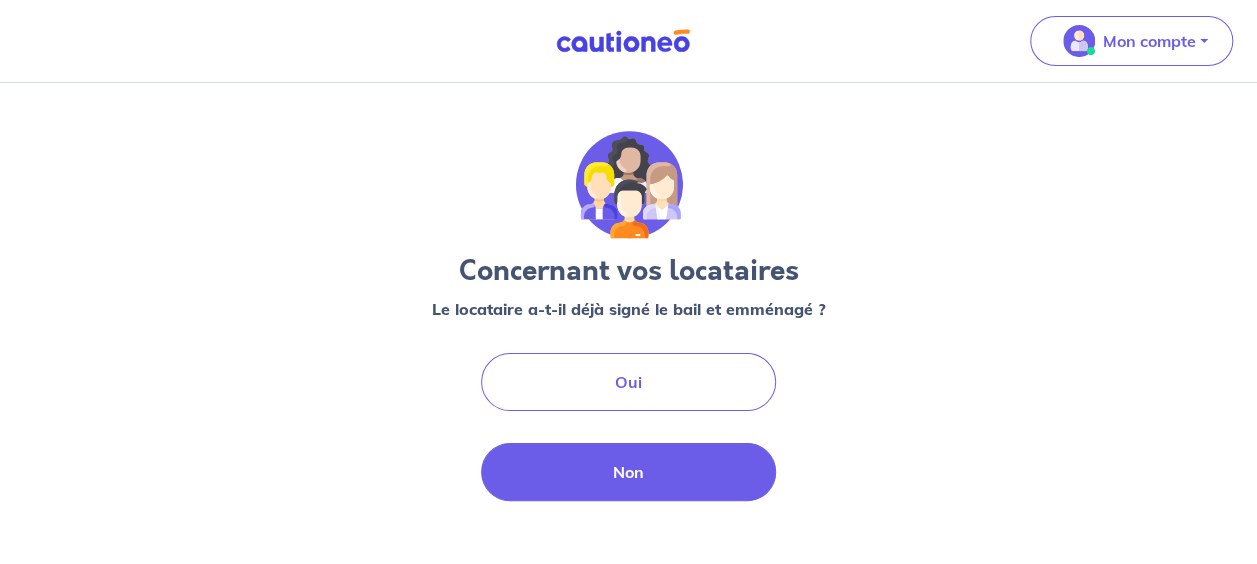 click on "Non" at bounding box center (629, 472) 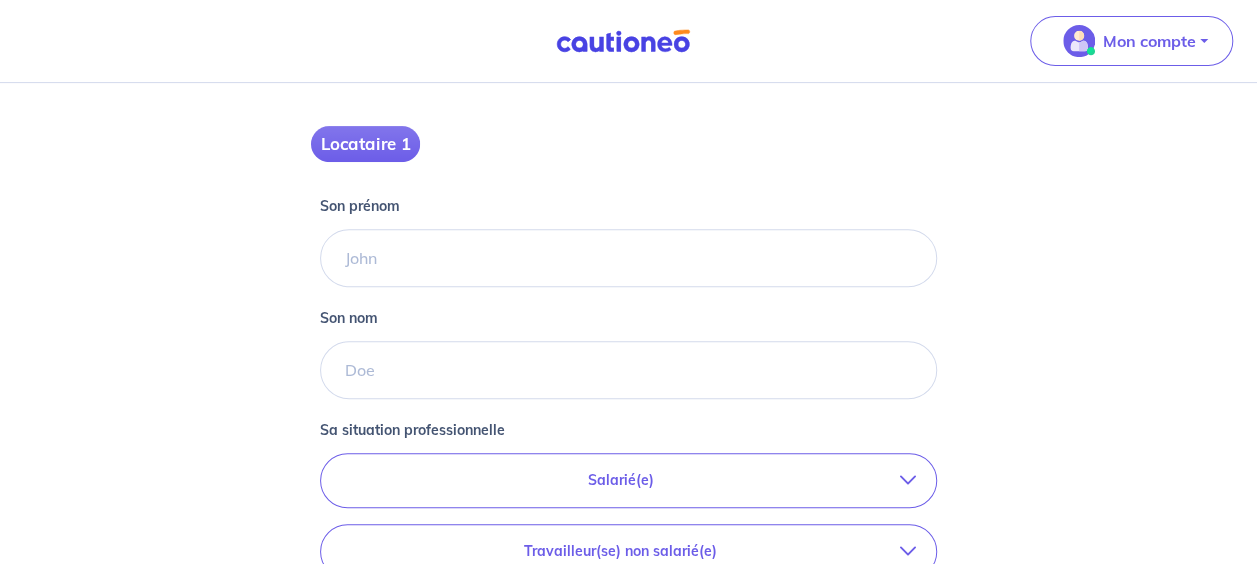 scroll, scrollTop: 317, scrollLeft: 0, axis: vertical 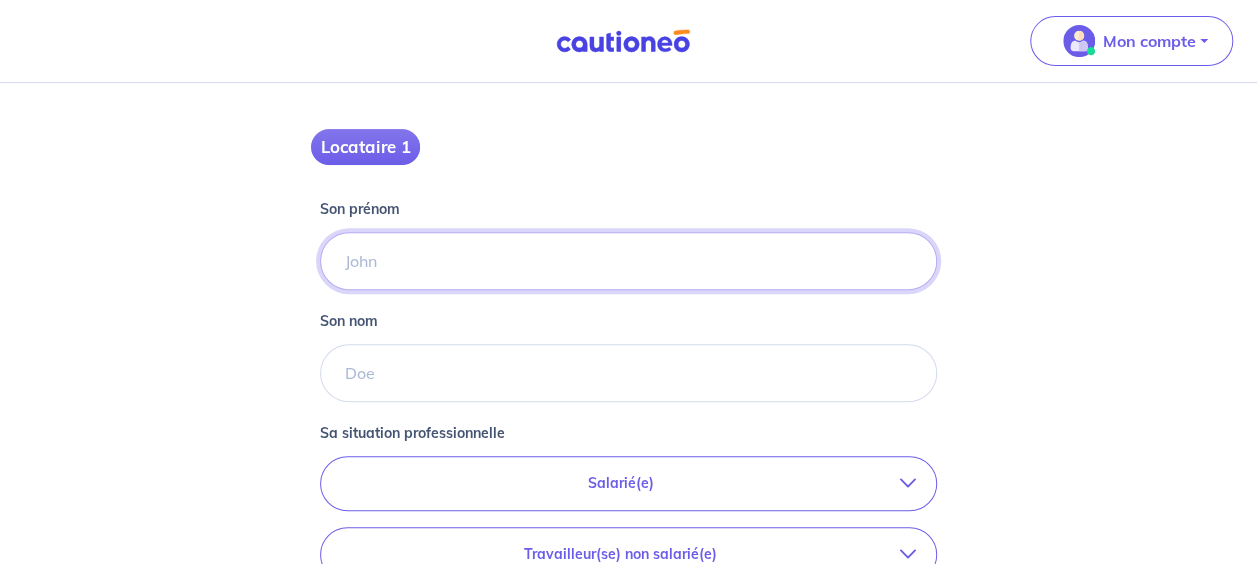 click on "Son prénom" at bounding box center (628, 261) 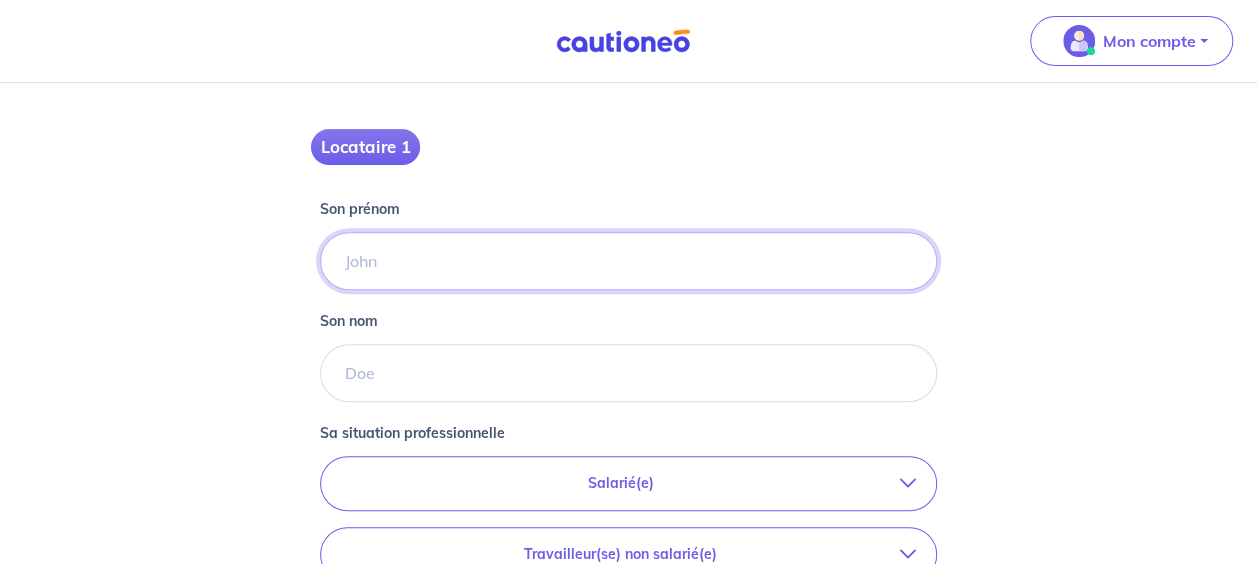 type on "[PERSON_NAME]" 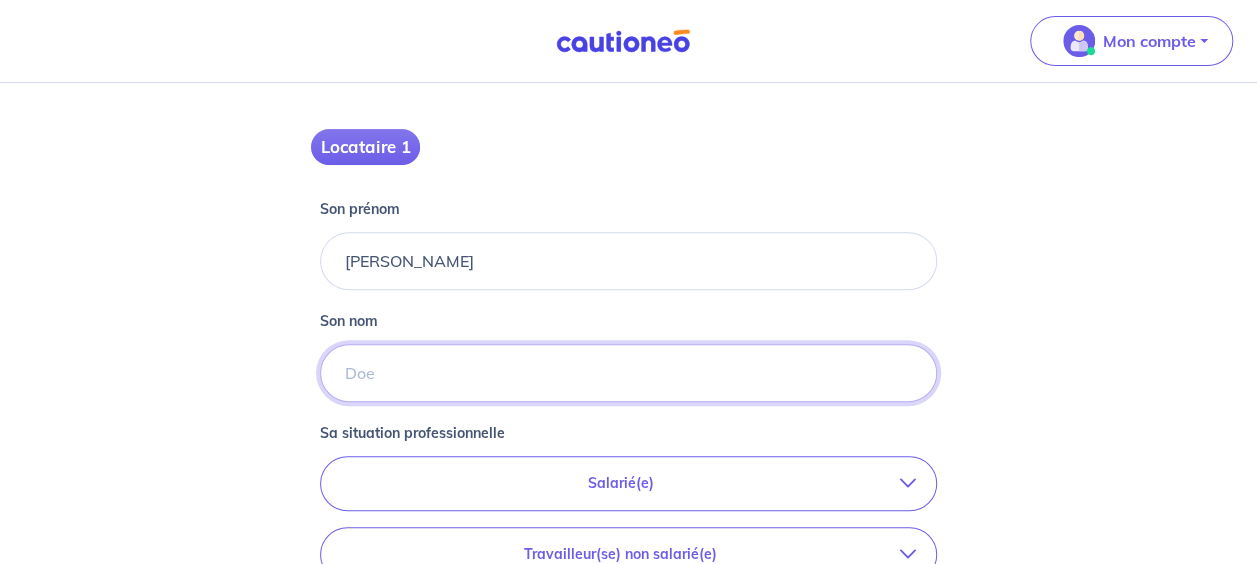 type on "ROCU" 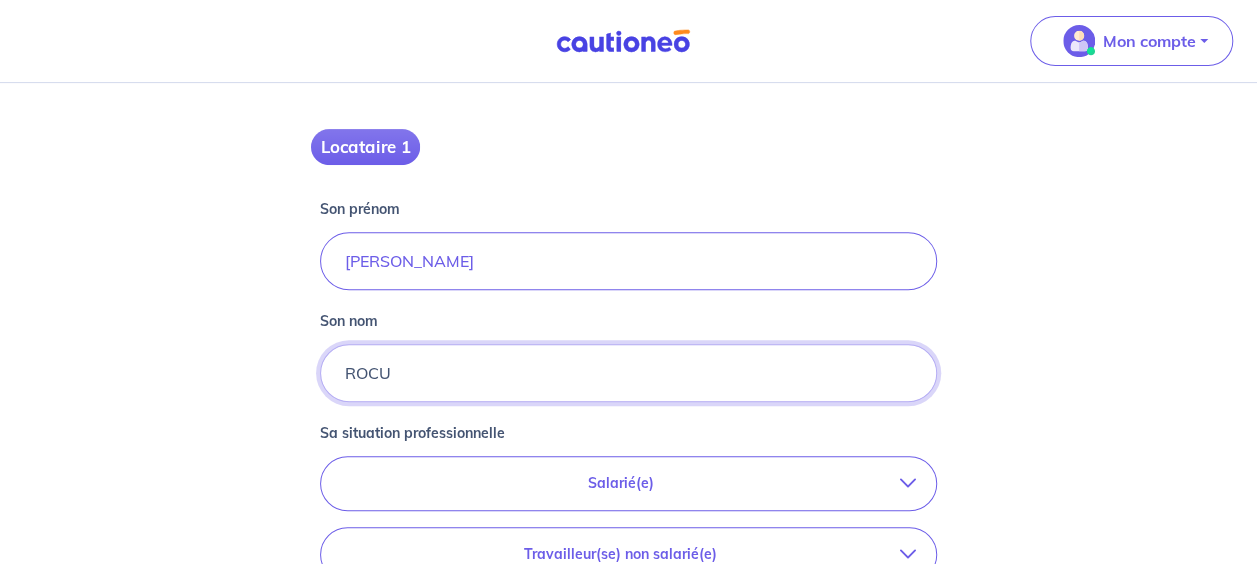 click on "ROCU" at bounding box center [628, 373] 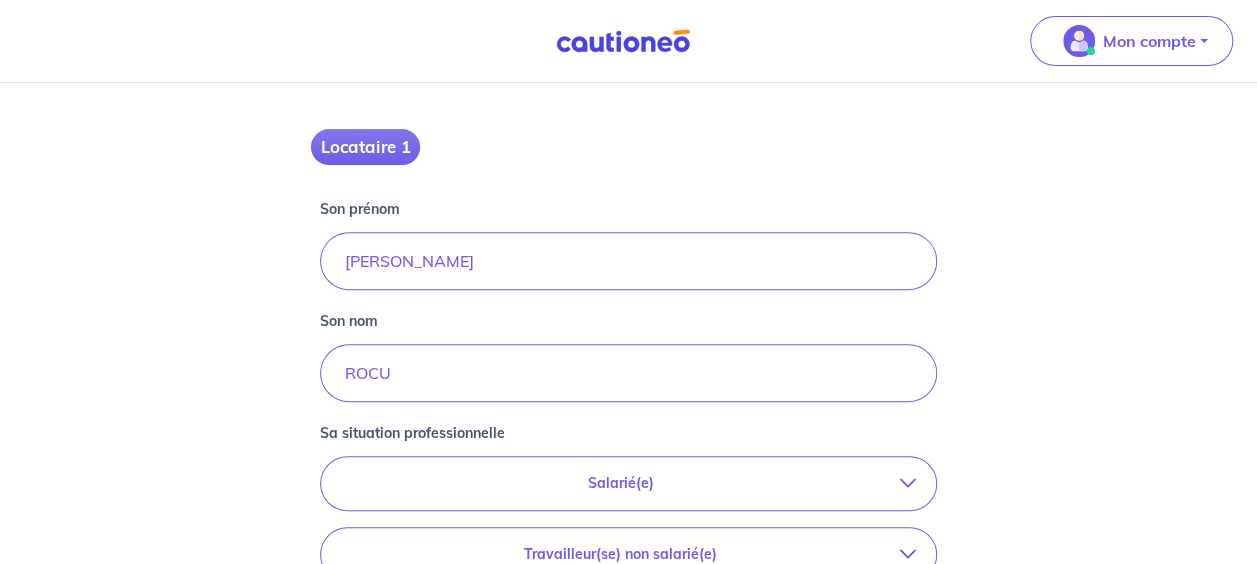 click on "Salarié(e)" at bounding box center (620, 483) 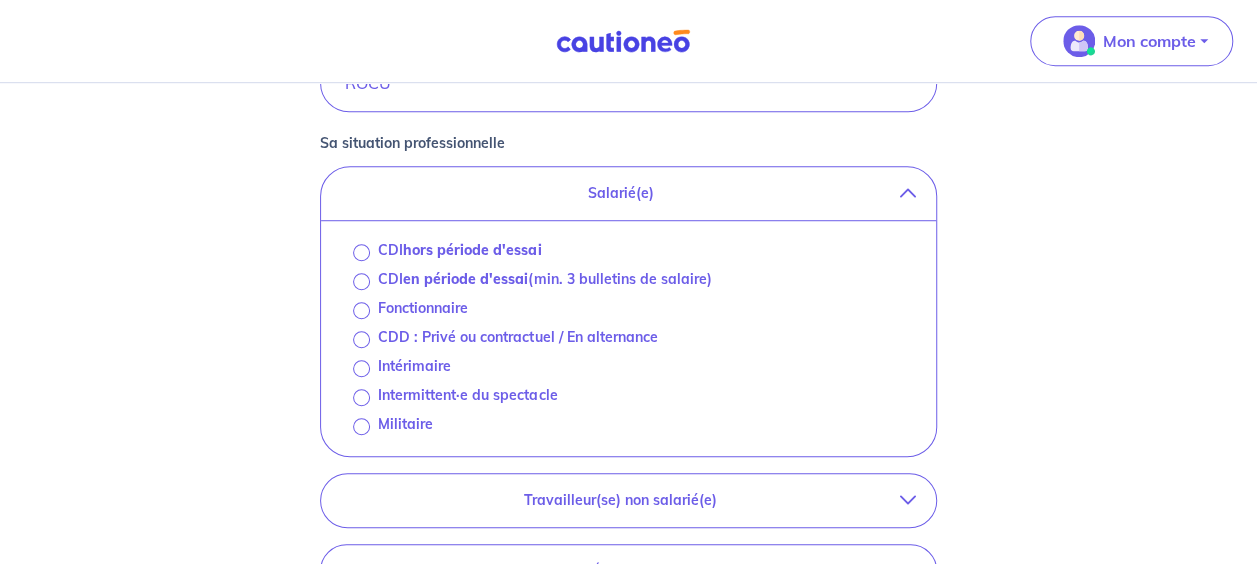 scroll, scrollTop: 631, scrollLeft: 0, axis: vertical 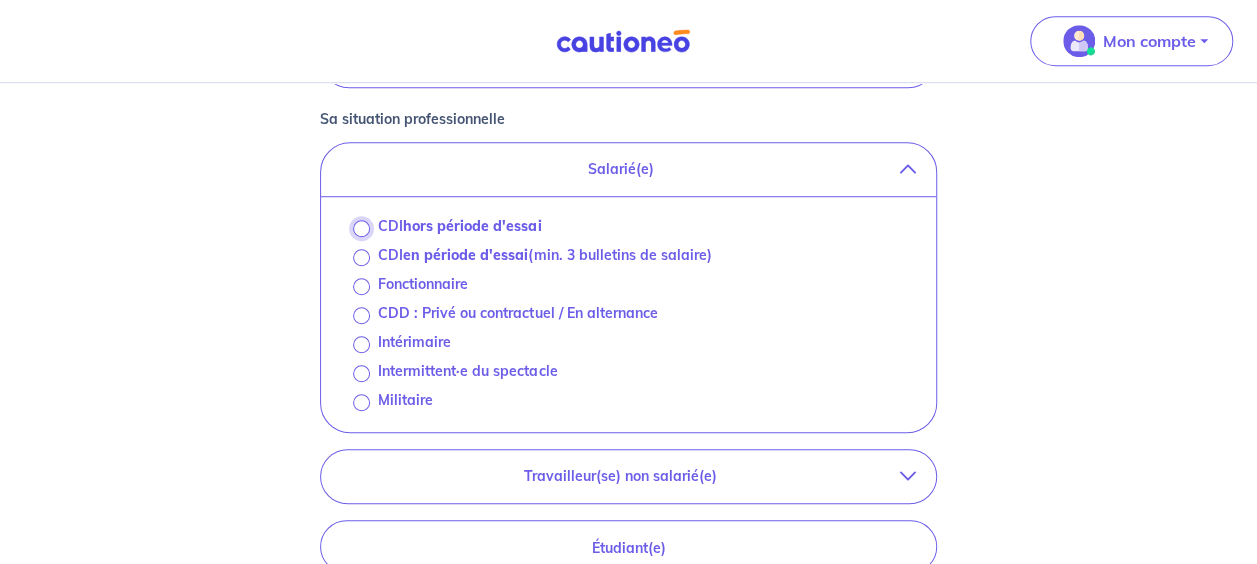 click on "CDI  hors période d'essai" at bounding box center (361, 228) 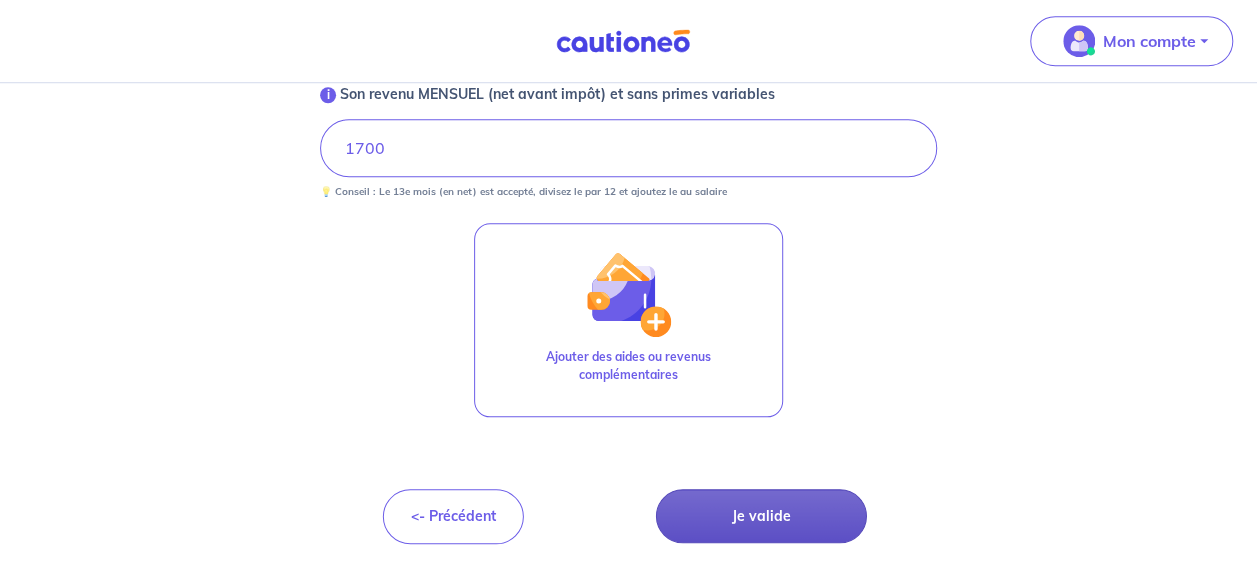 click on "Je valide" at bounding box center (761, 516) 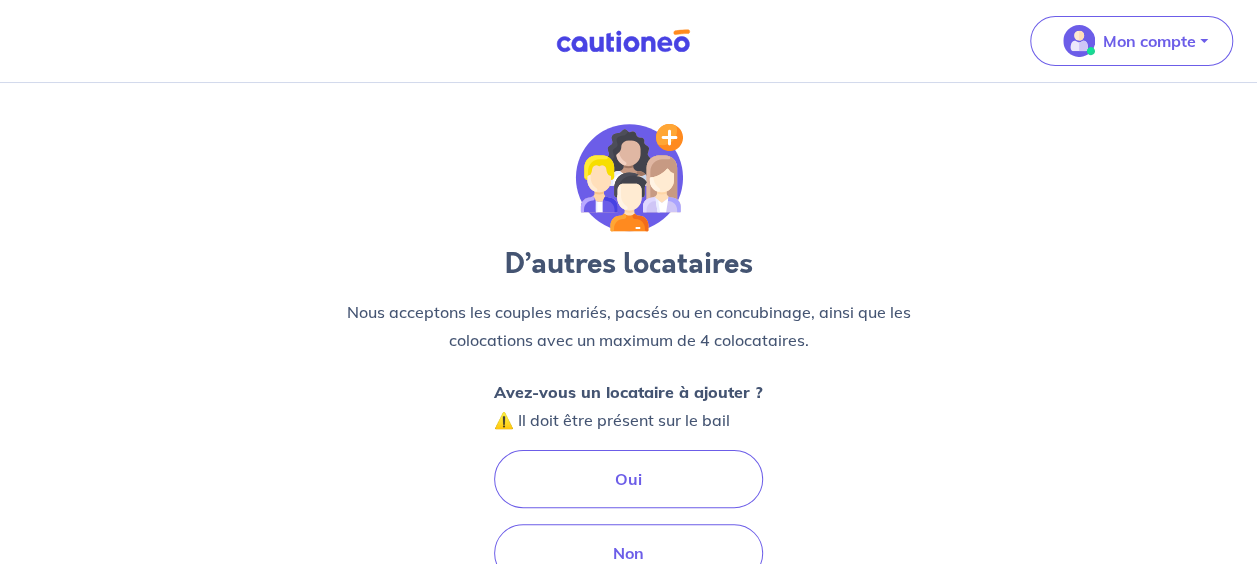 scroll, scrollTop: 0, scrollLeft: 0, axis: both 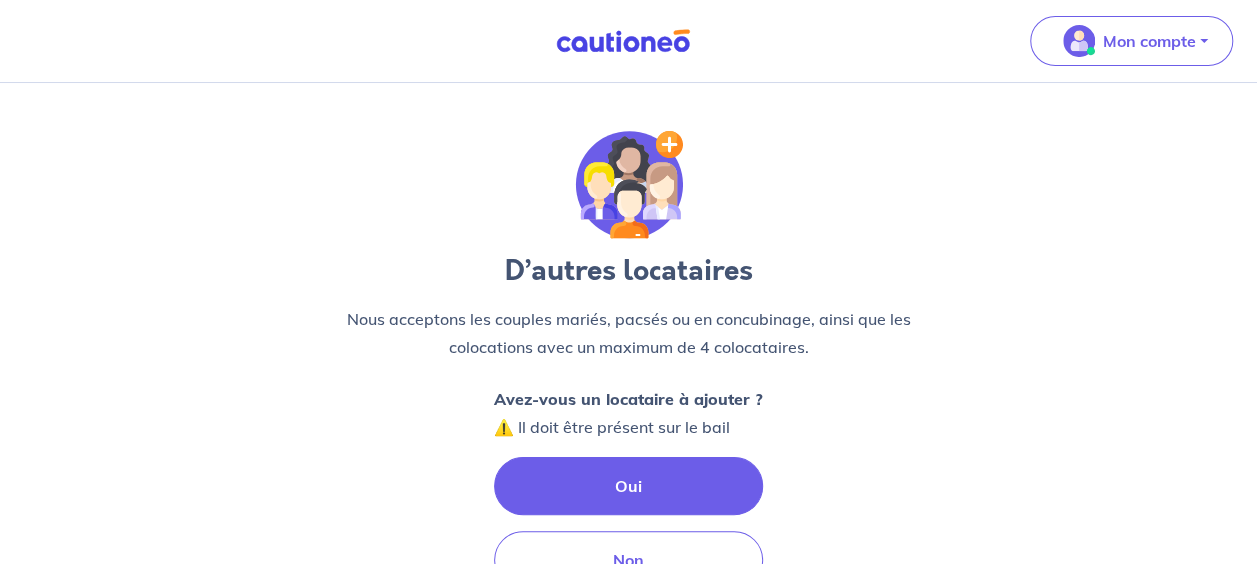 click on "Oui" at bounding box center (628, 486) 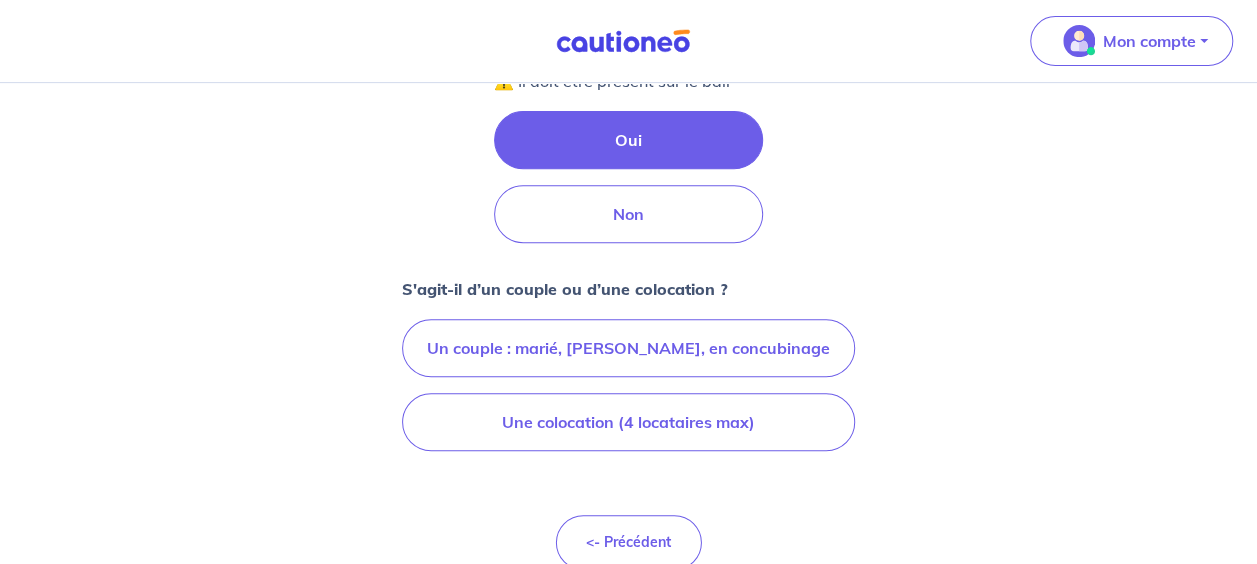 scroll, scrollTop: 372, scrollLeft: 0, axis: vertical 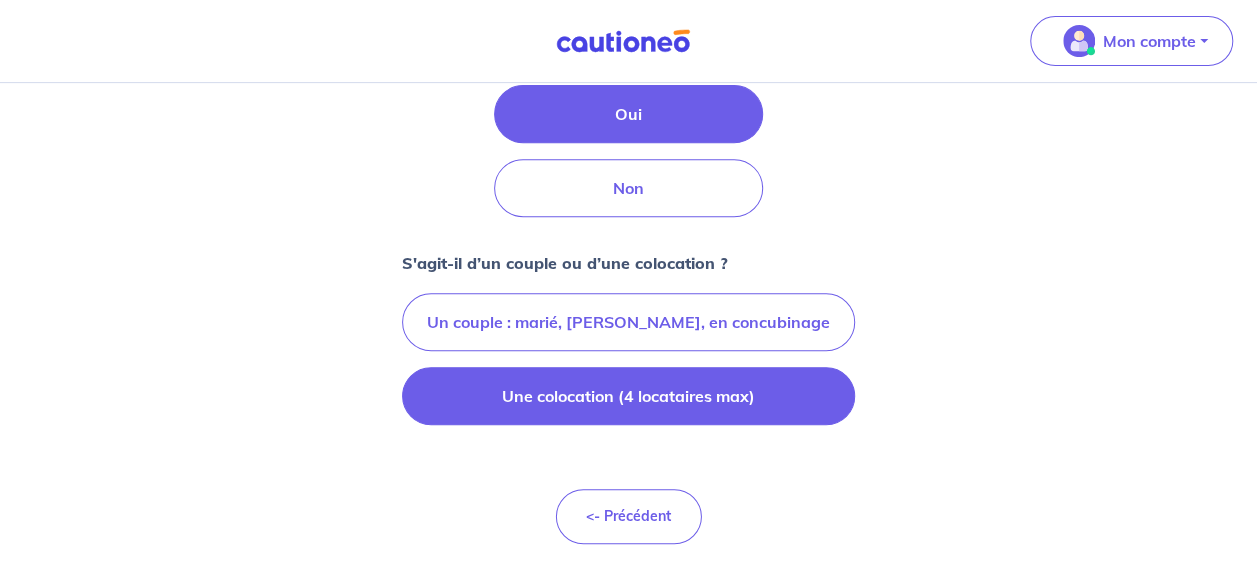 click on "Une colocation (4 locataires max)" at bounding box center (628, 396) 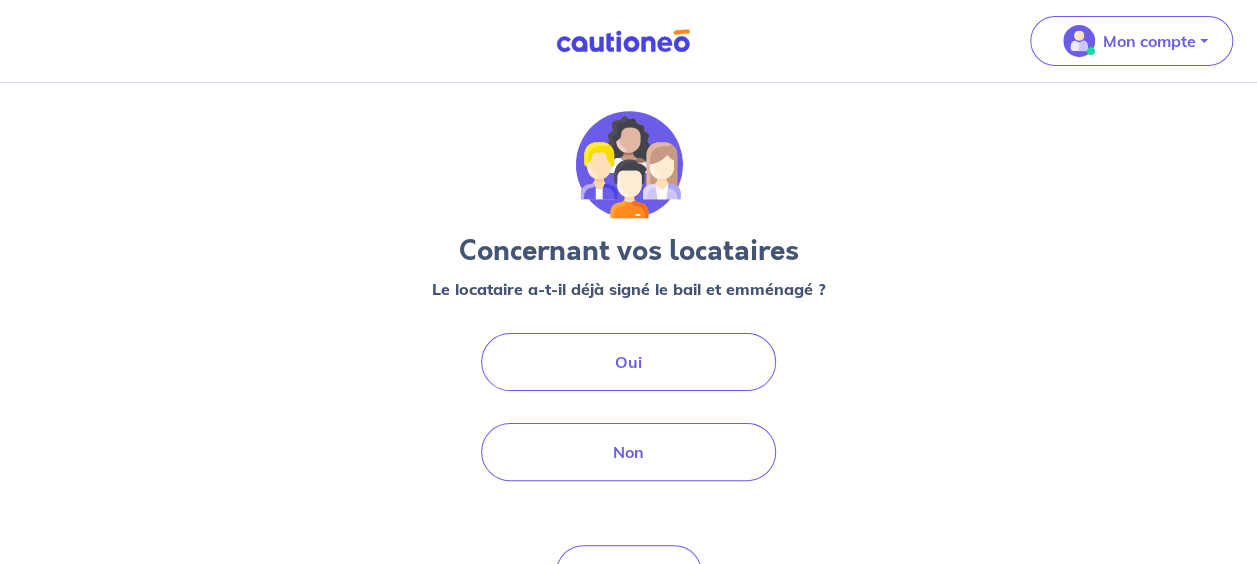 scroll, scrollTop: 0, scrollLeft: 0, axis: both 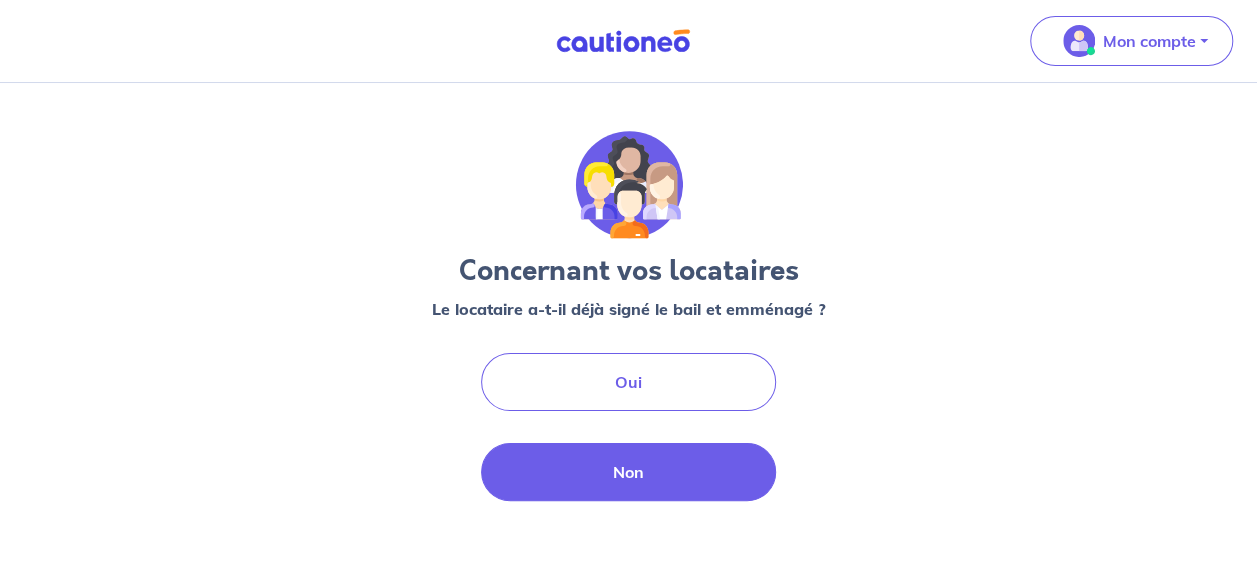 click on "Non" at bounding box center (629, 472) 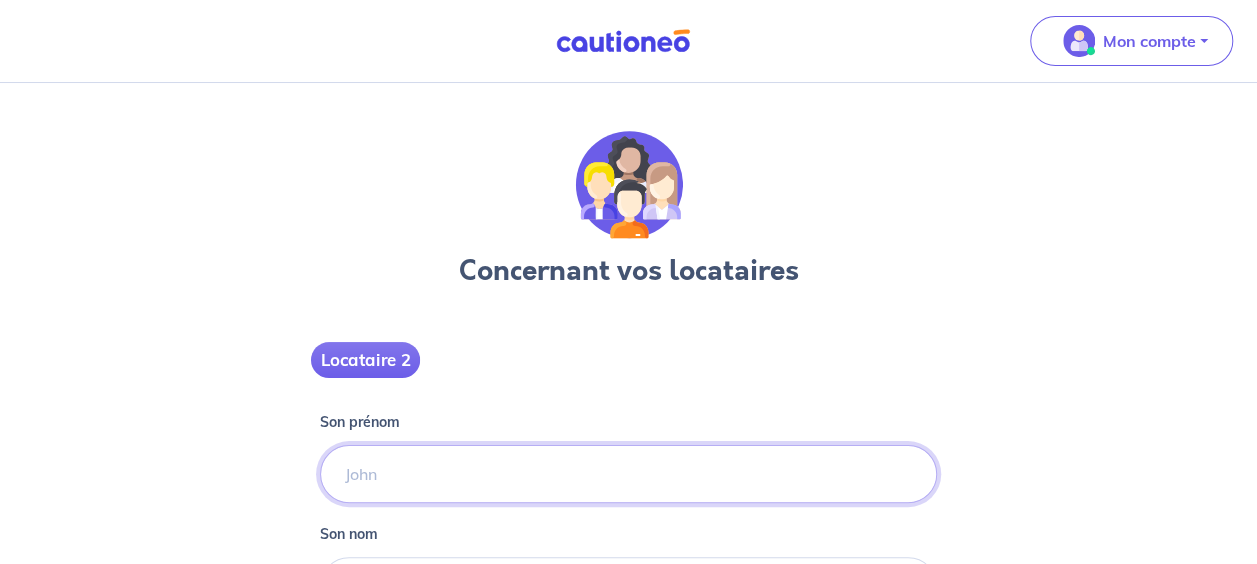 click on "Son prénom" at bounding box center [628, 474] 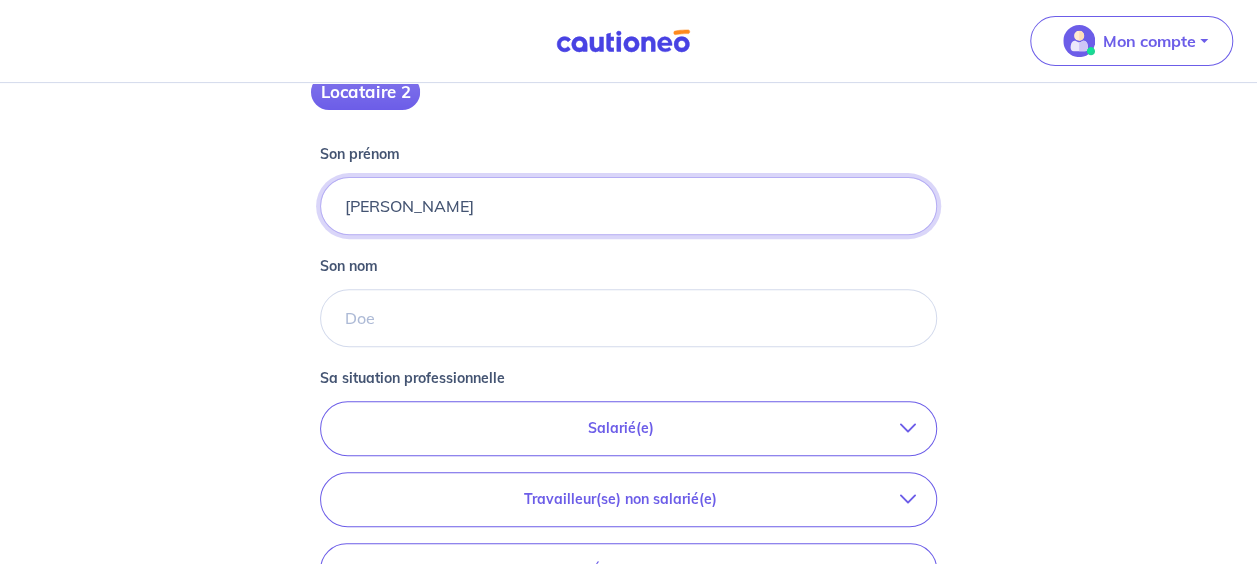 scroll, scrollTop: 274, scrollLeft: 0, axis: vertical 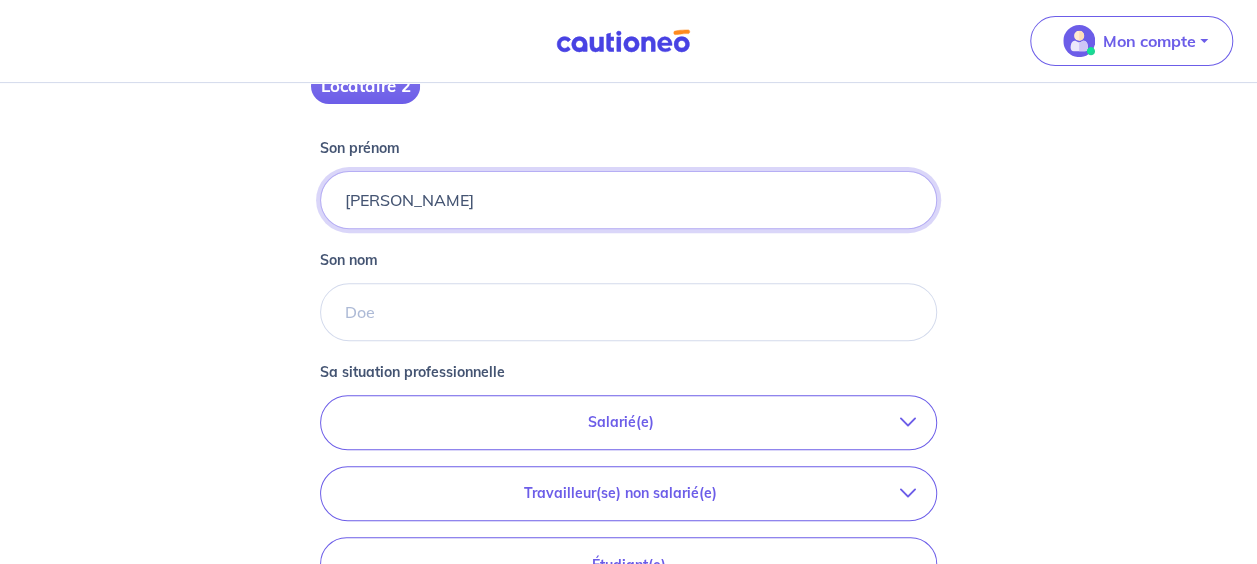 type on "[PERSON_NAME]" 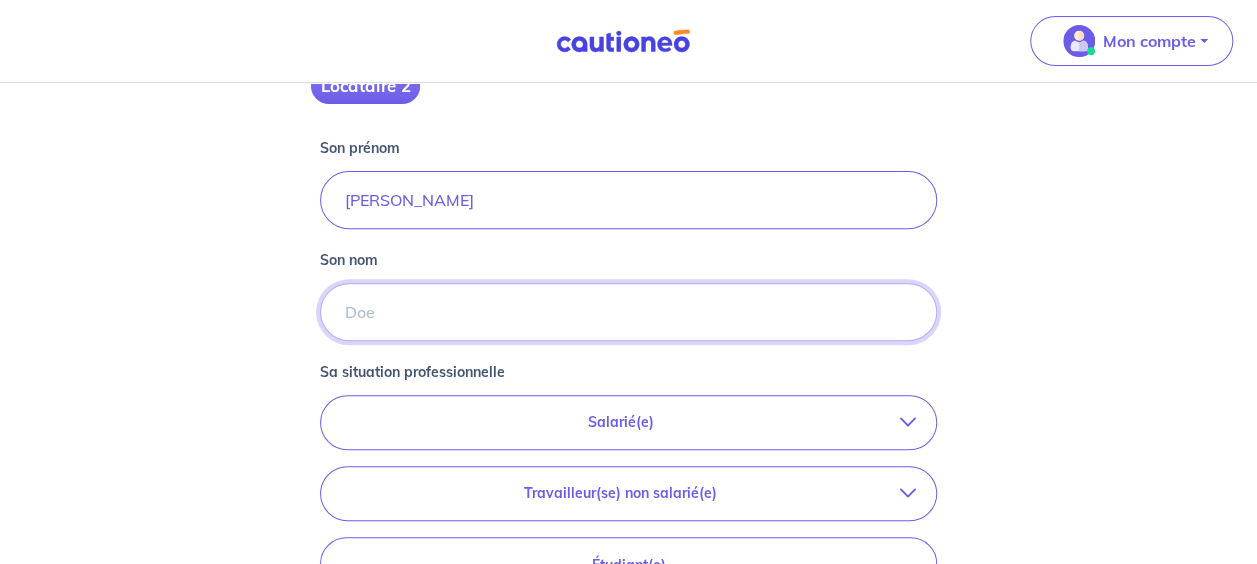 click on "Son nom" at bounding box center [628, 312] 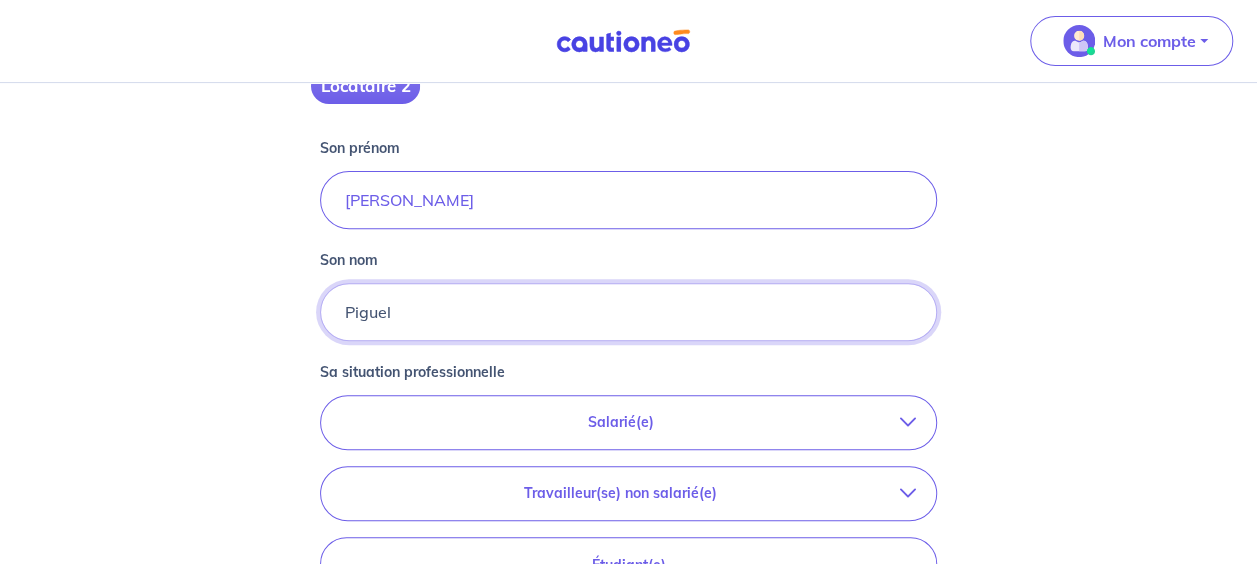 type on "Piguel" 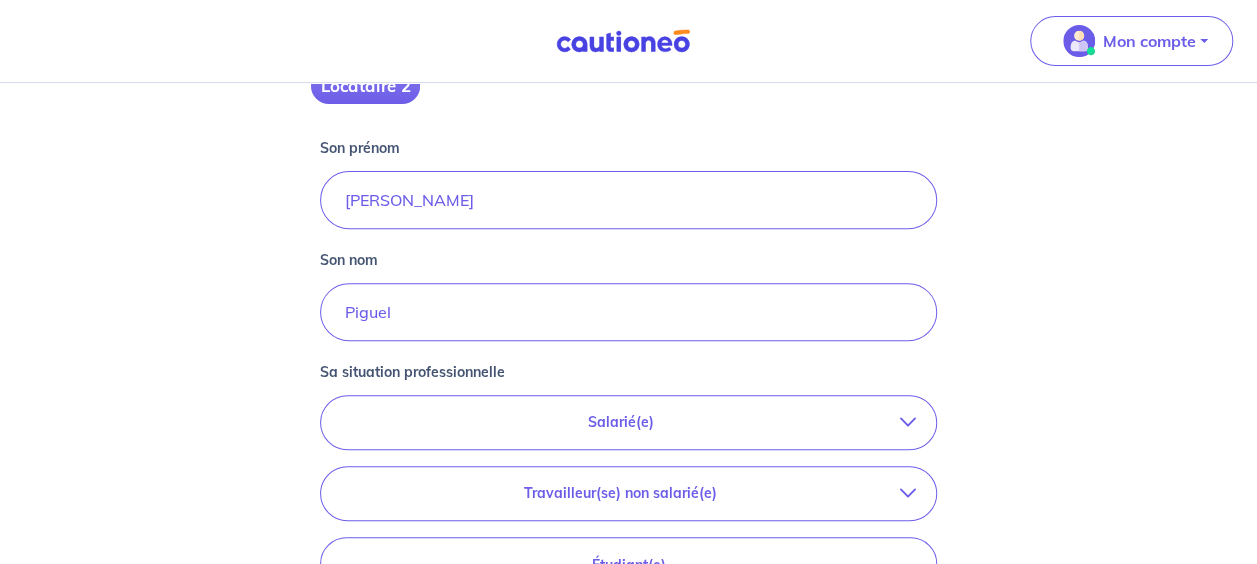 click on "Salarié(e)" at bounding box center [620, 422] 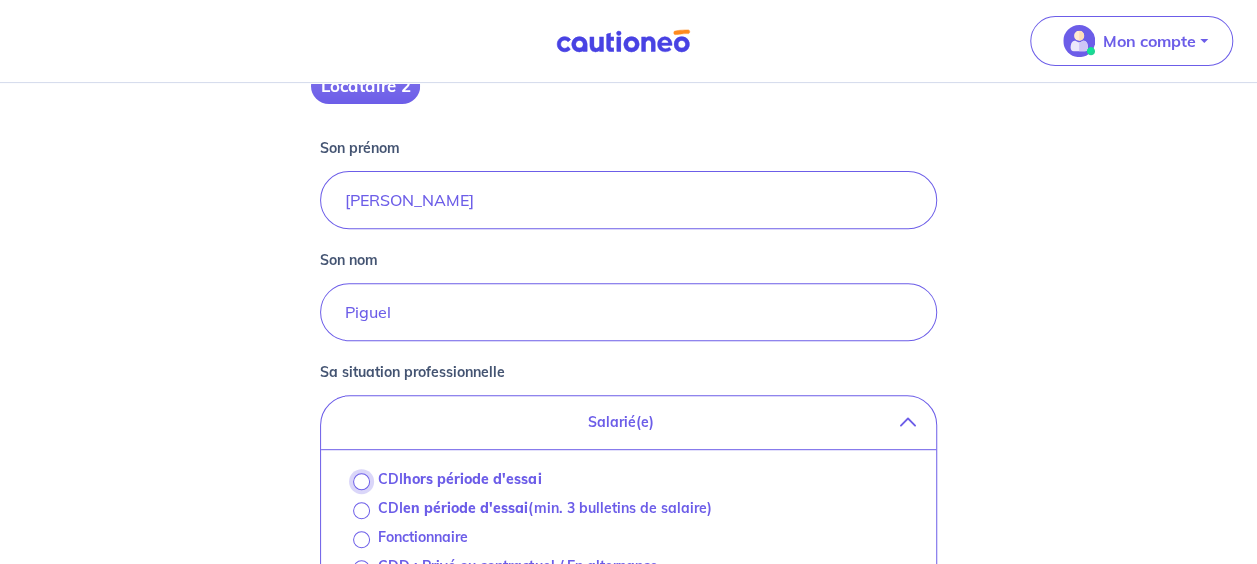click on "CDI  hors période d'essai" at bounding box center (361, 481) 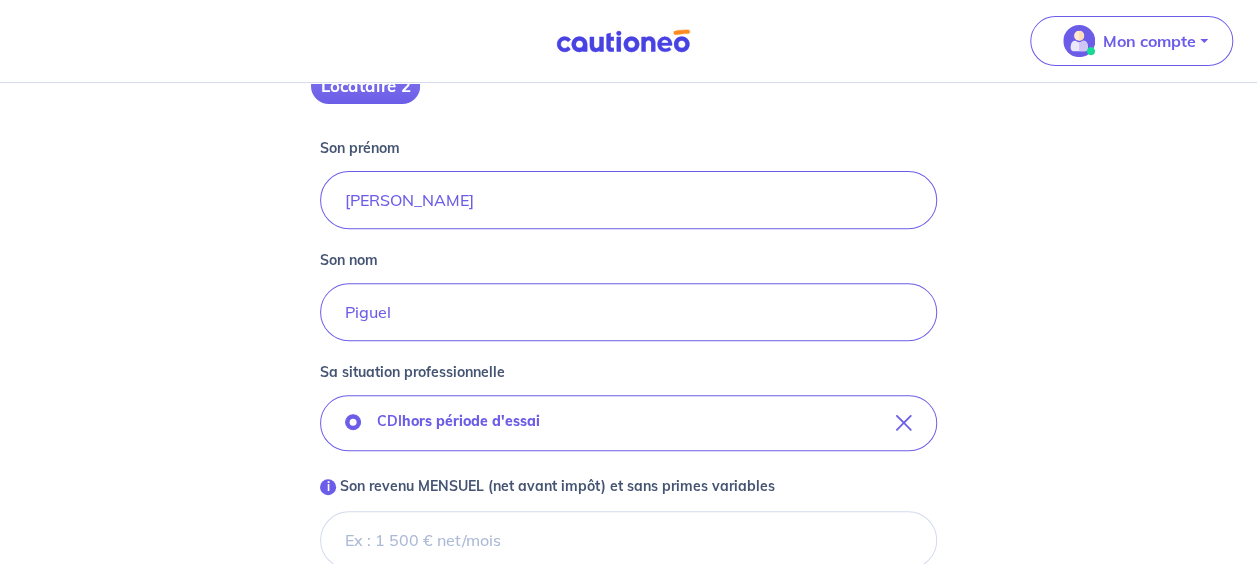 scroll, scrollTop: 275, scrollLeft: 0, axis: vertical 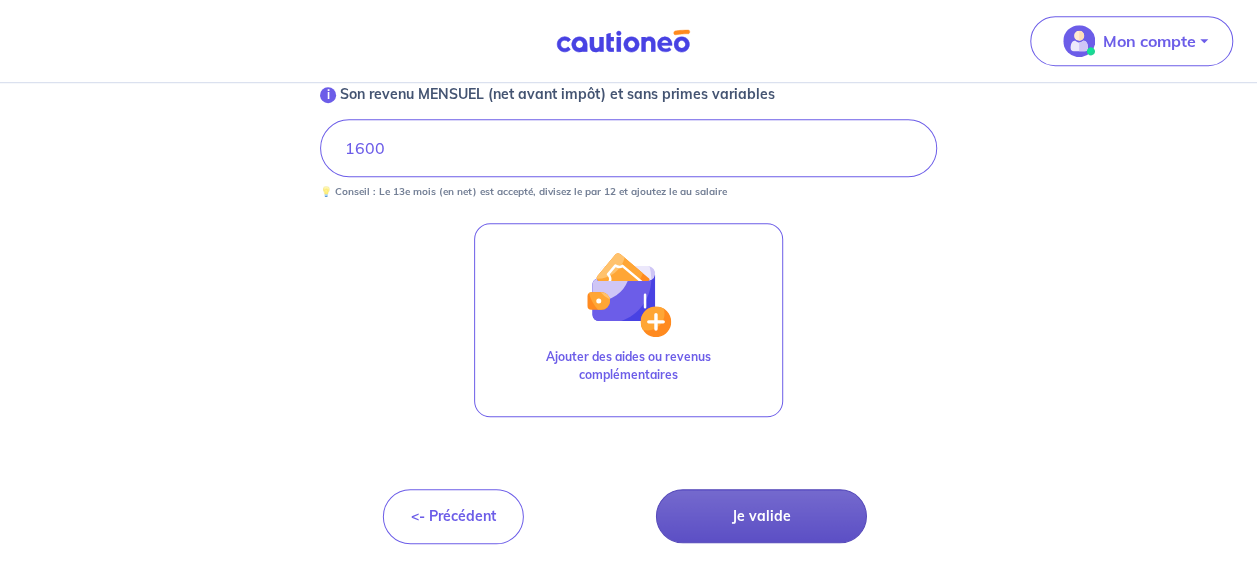 click on "Je valide" at bounding box center (761, 516) 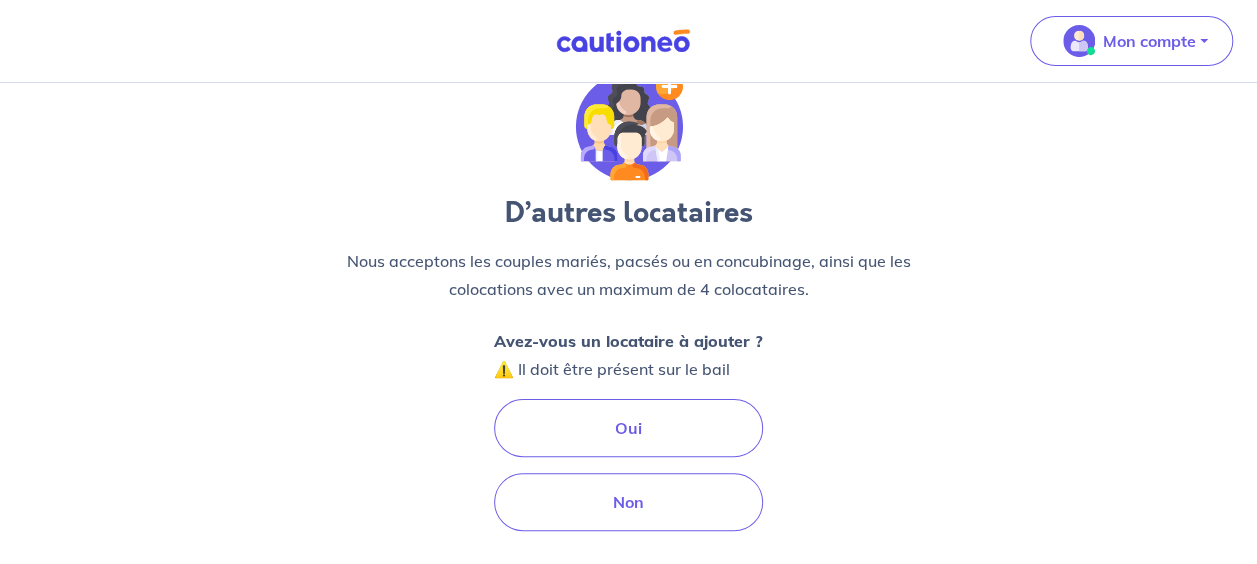 scroll, scrollTop: 0, scrollLeft: 0, axis: both 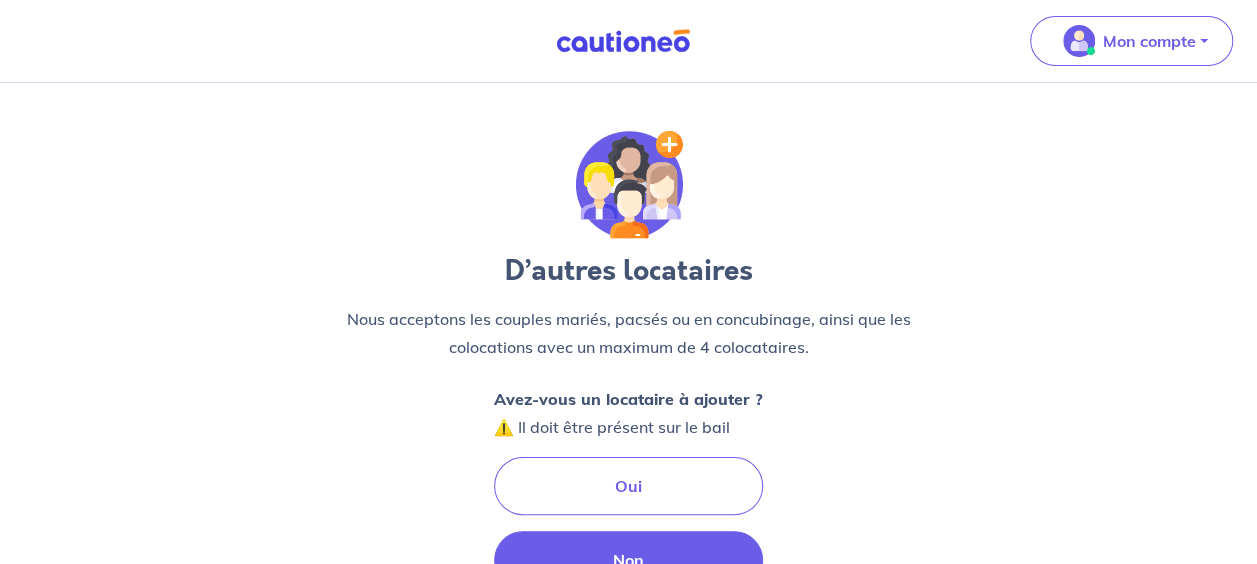 click on "Non" at bounding box center (628, 560) 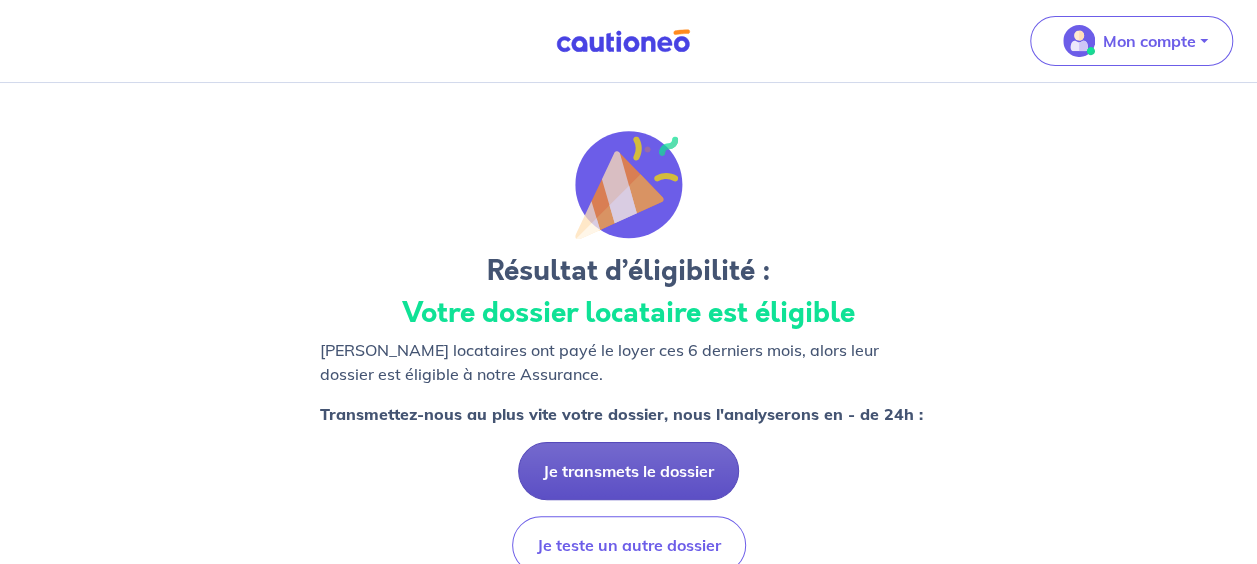click on "Je transmets le dossier" at bounding box center [628, 471] 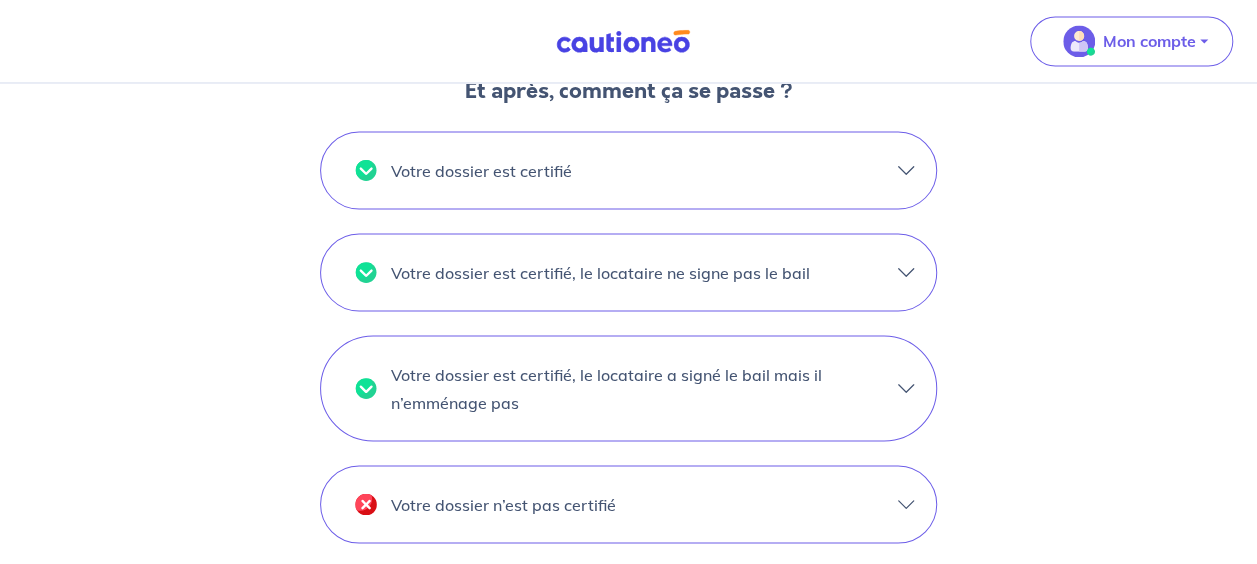 scroll, scrollTop: 1868, scrollLeft: 0, axis: vertical 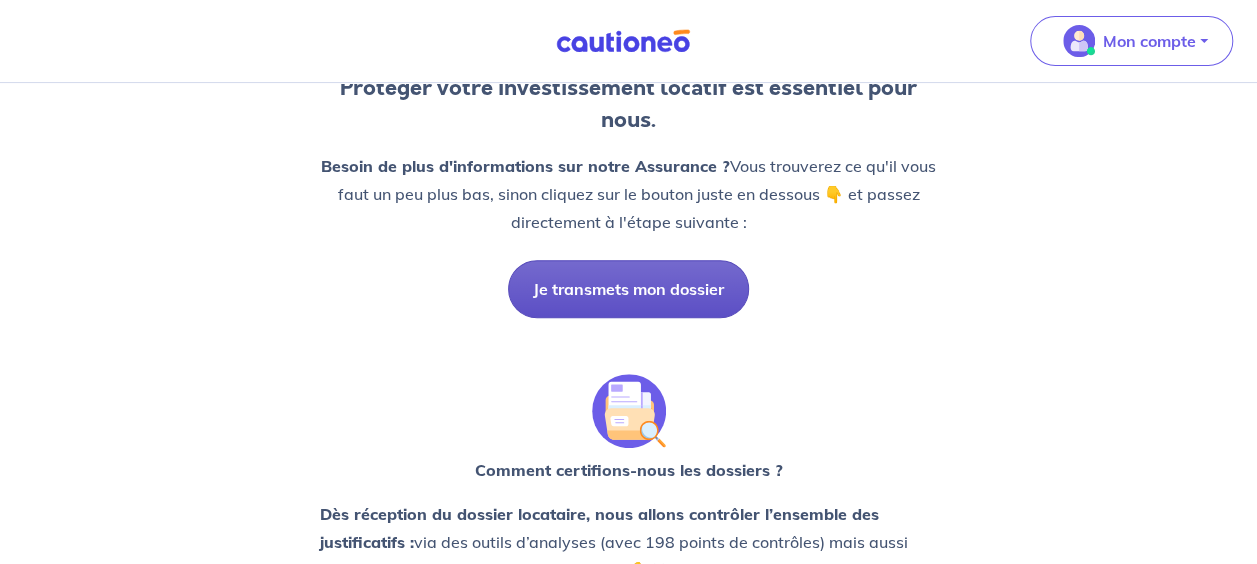 click on "Je transmets mon dossier" at bounding box center [628, 289] 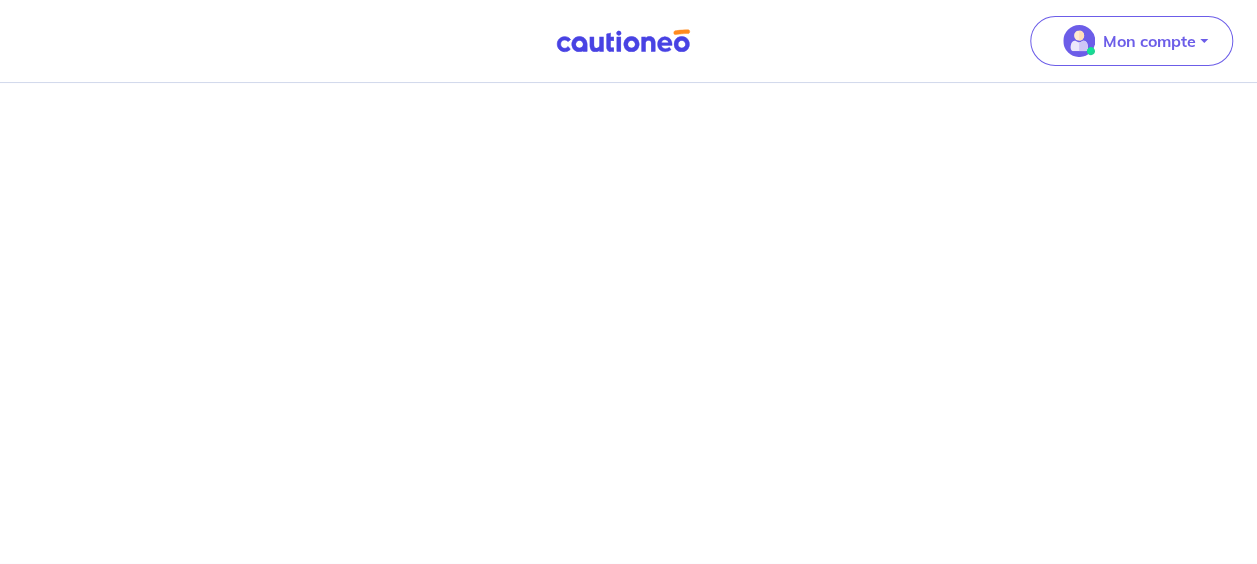 scroll, scrollTop: 0, scrollLeft: 0, axis: both 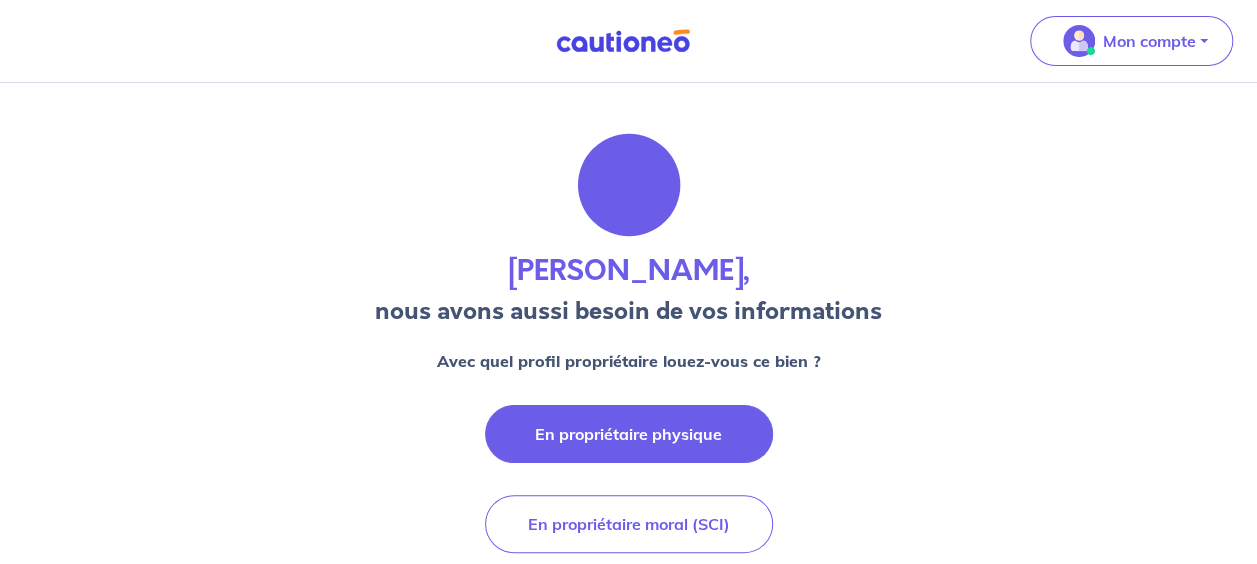 click on "En propriétaire physique" at bounding box center [629, 434] 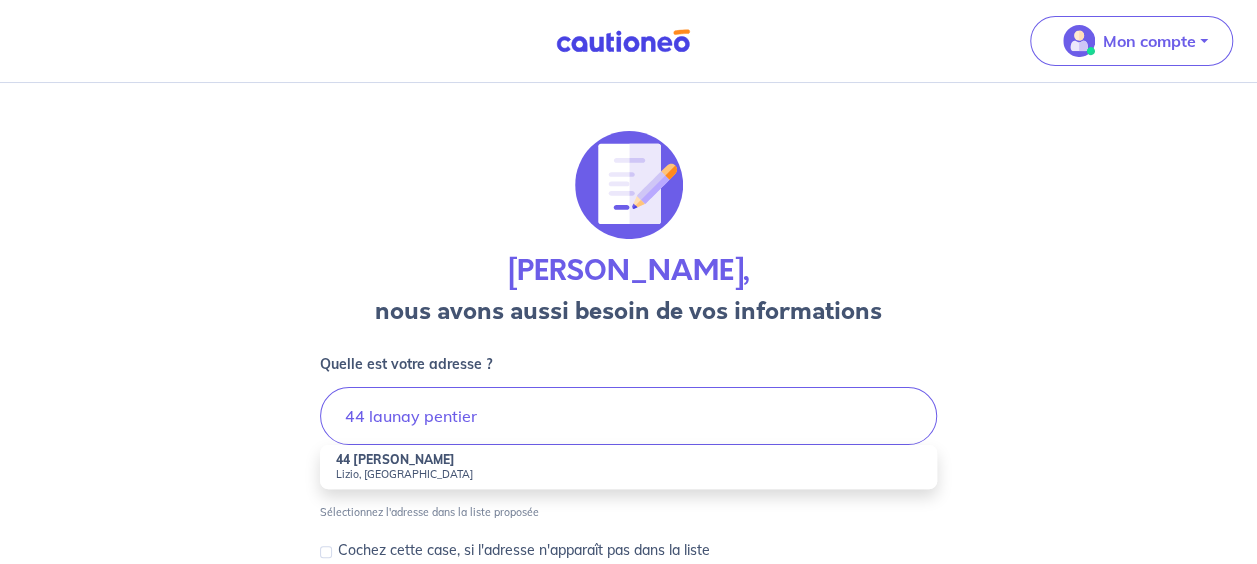 click on "44 [PERSON_NAME]" at bounding box center (395, 459) 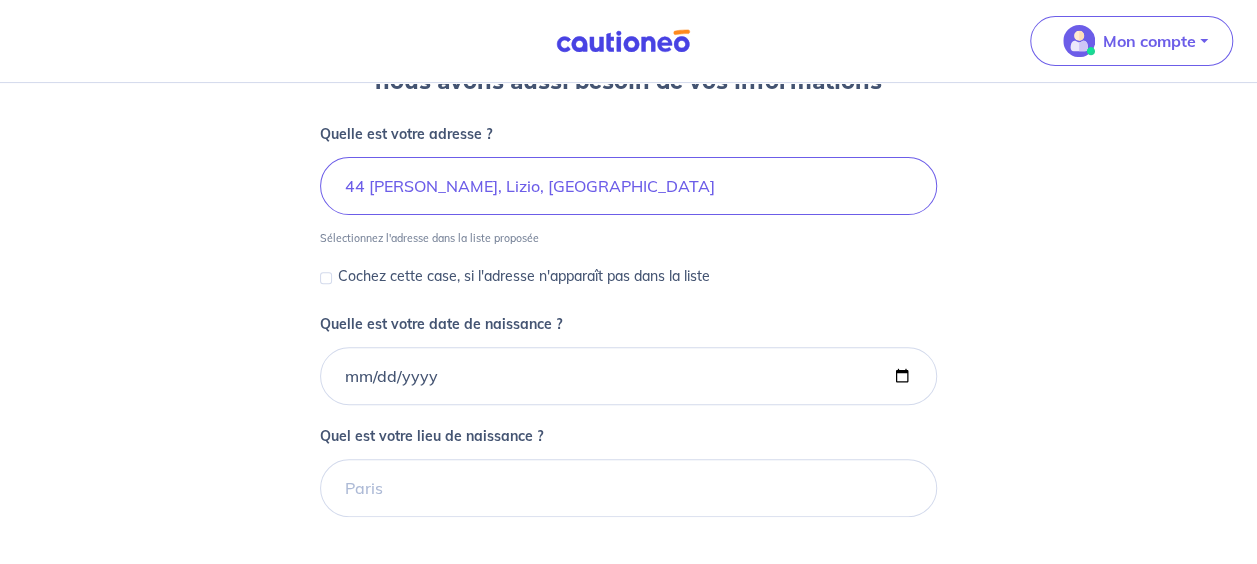 scroll, scrollTop: 332, scrollLeft: 0, axis: vertical 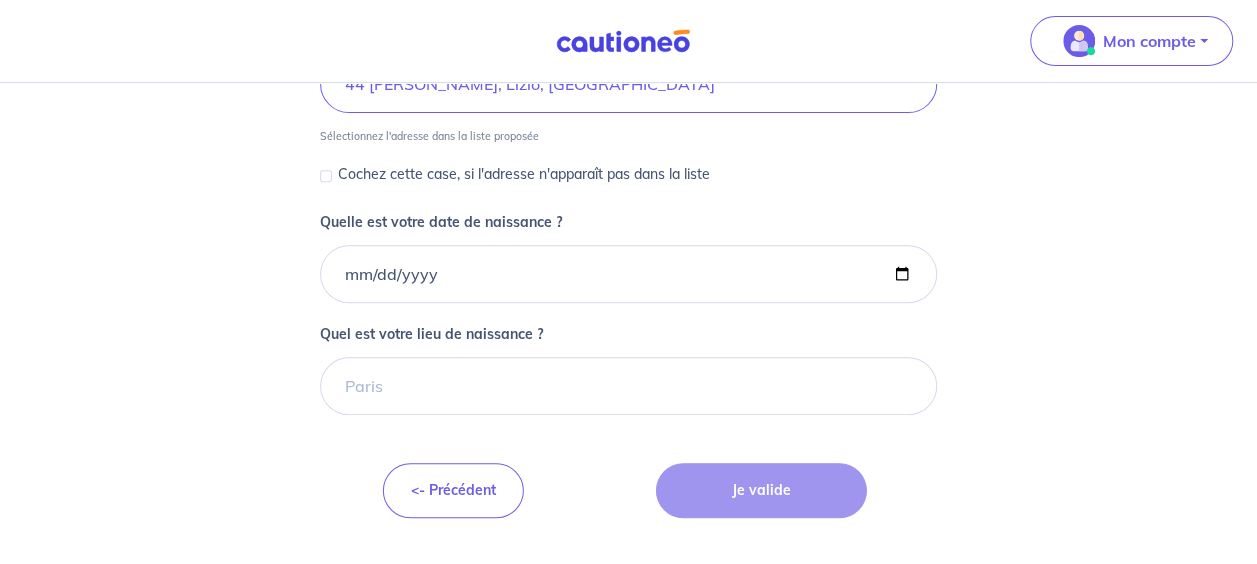 click on "Quelle est votre date de naissance ?" at bounding box center (628, 259) 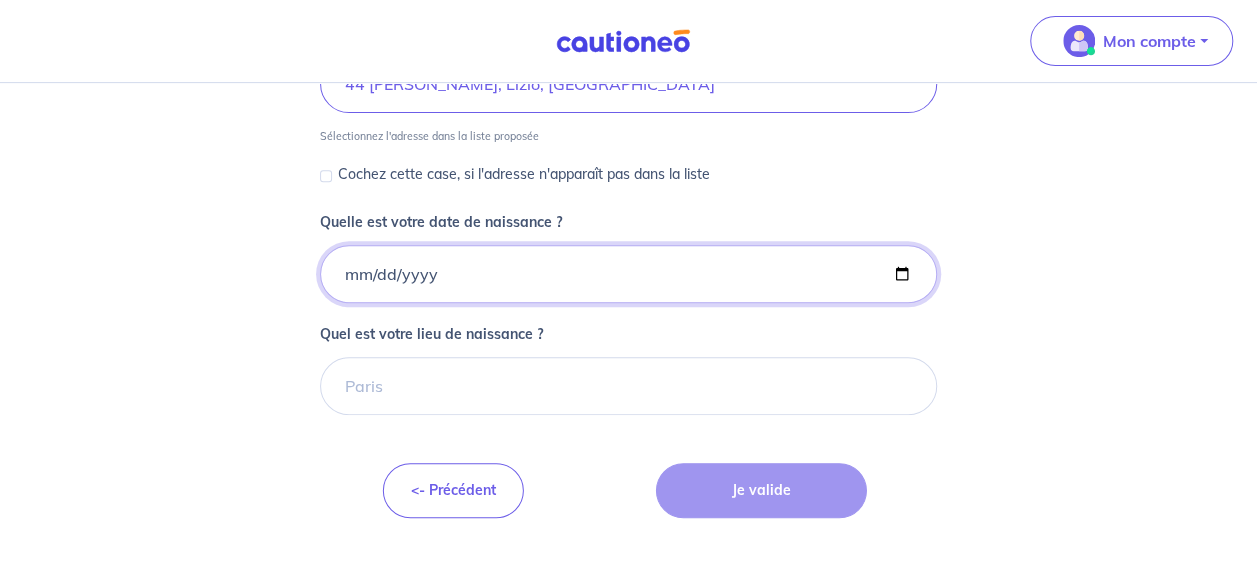 click on "Quelle est votre date de naissance ?" at bounding box center [628, 274] 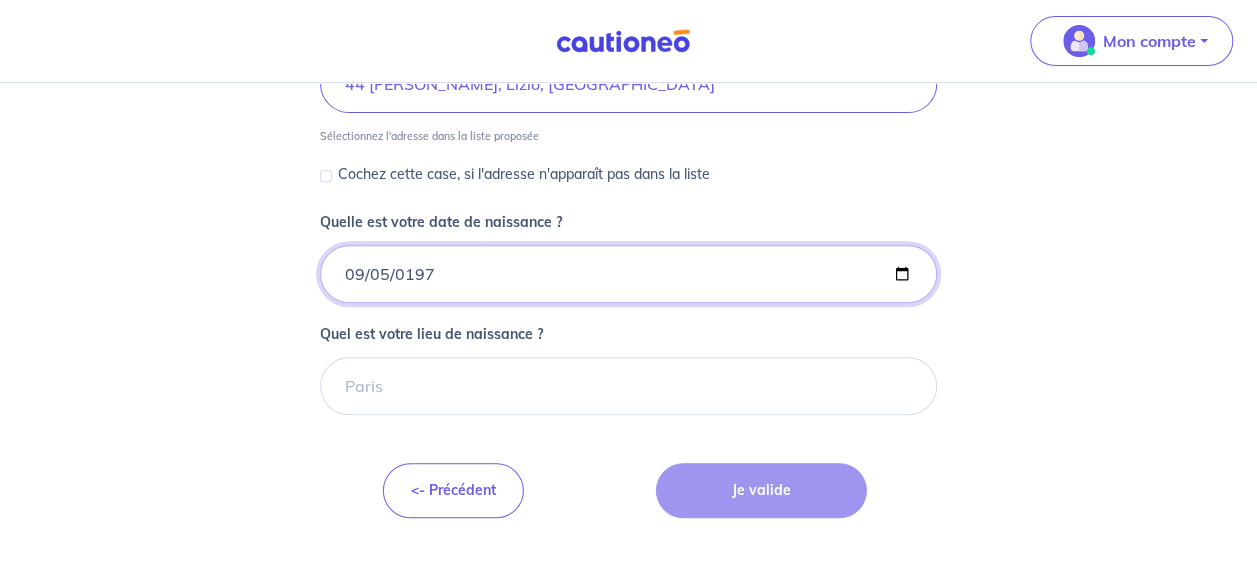 type on "[DATE]" 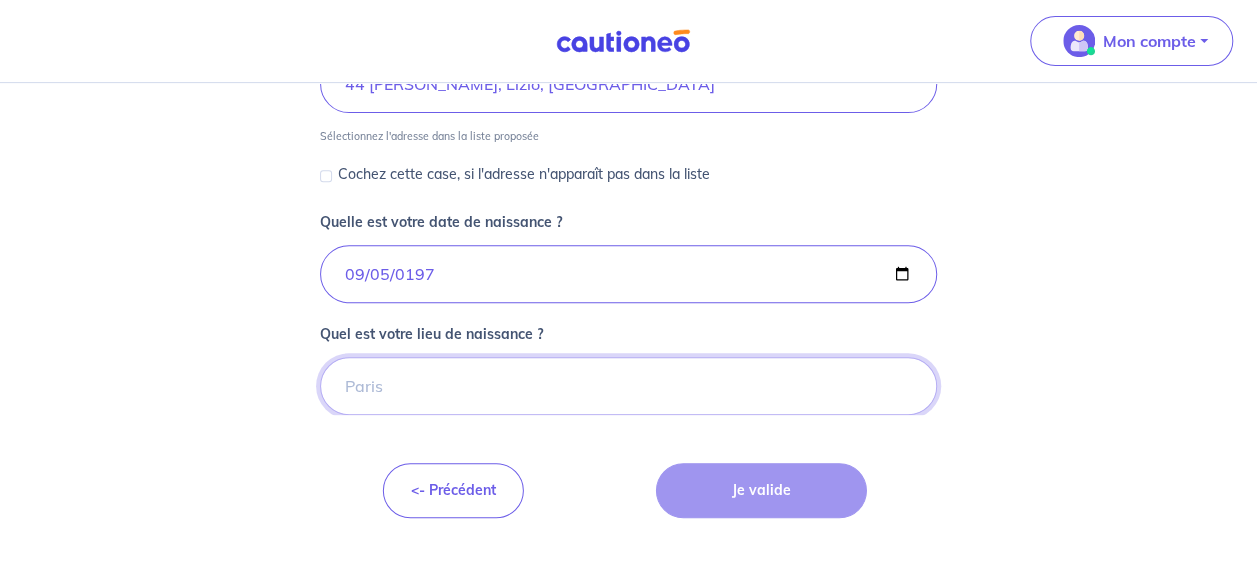 click on "Quel est votre lieu de naissance ?" at bounding box center [628, 386] 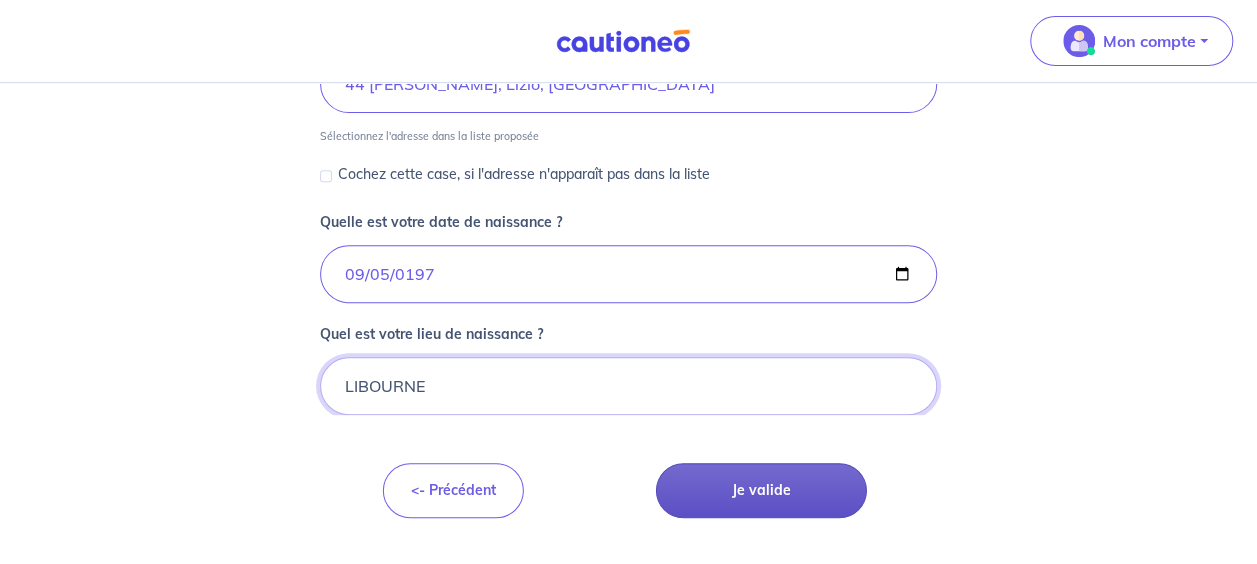 type on "LIBOURNE" 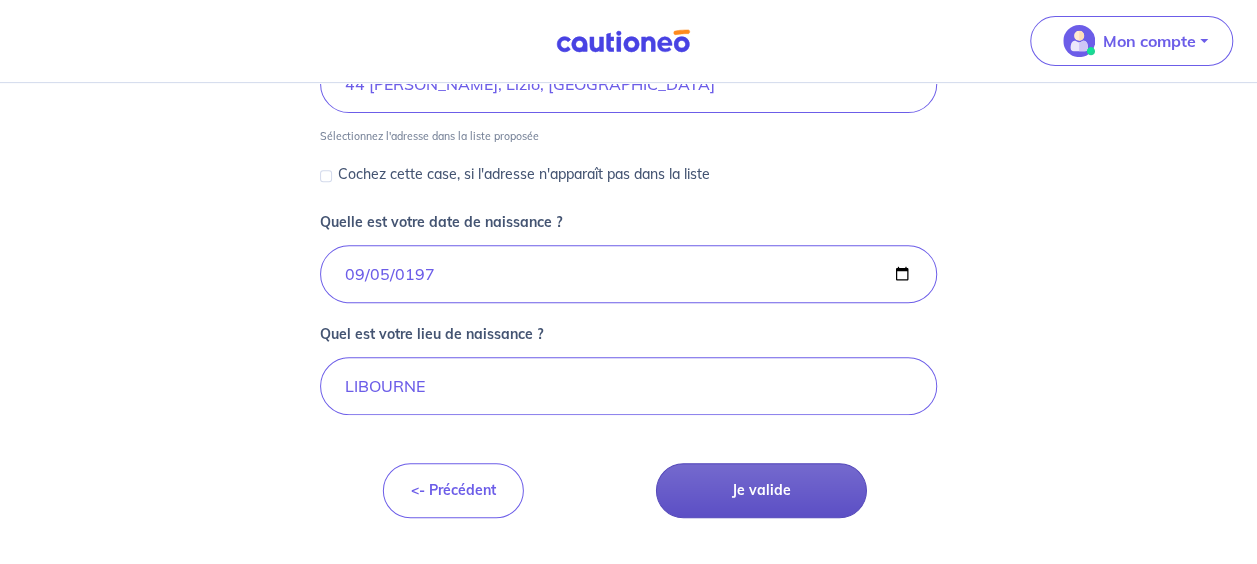click on "Je valide" at bounding box center [761, 490] 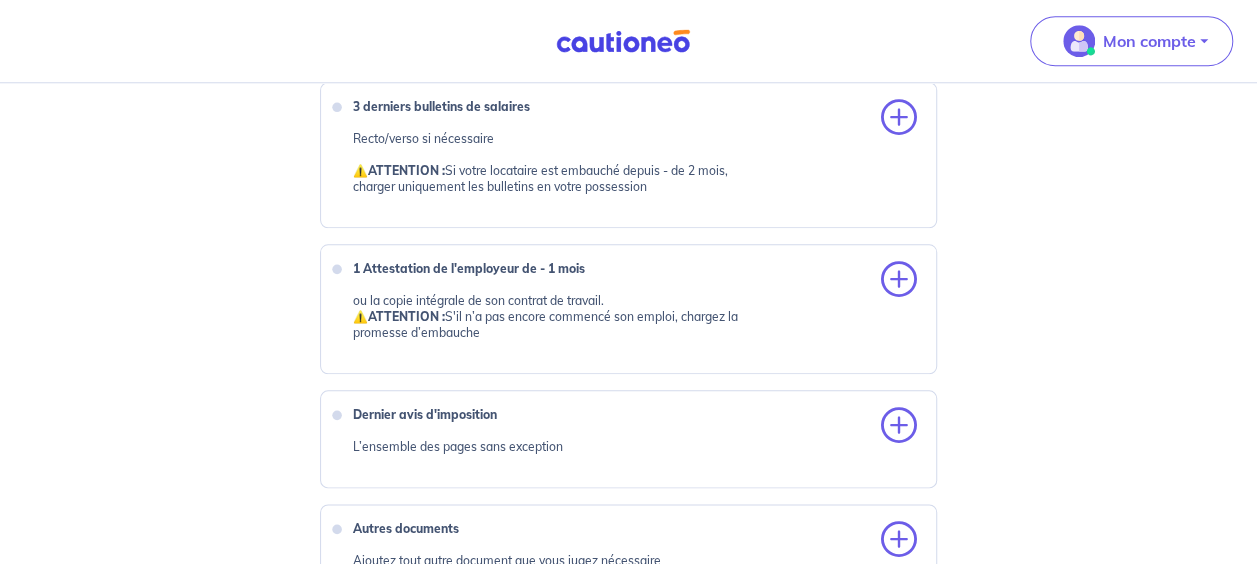 scroll, scrollTop: 954, scrollLeft: 0, axis: vertical 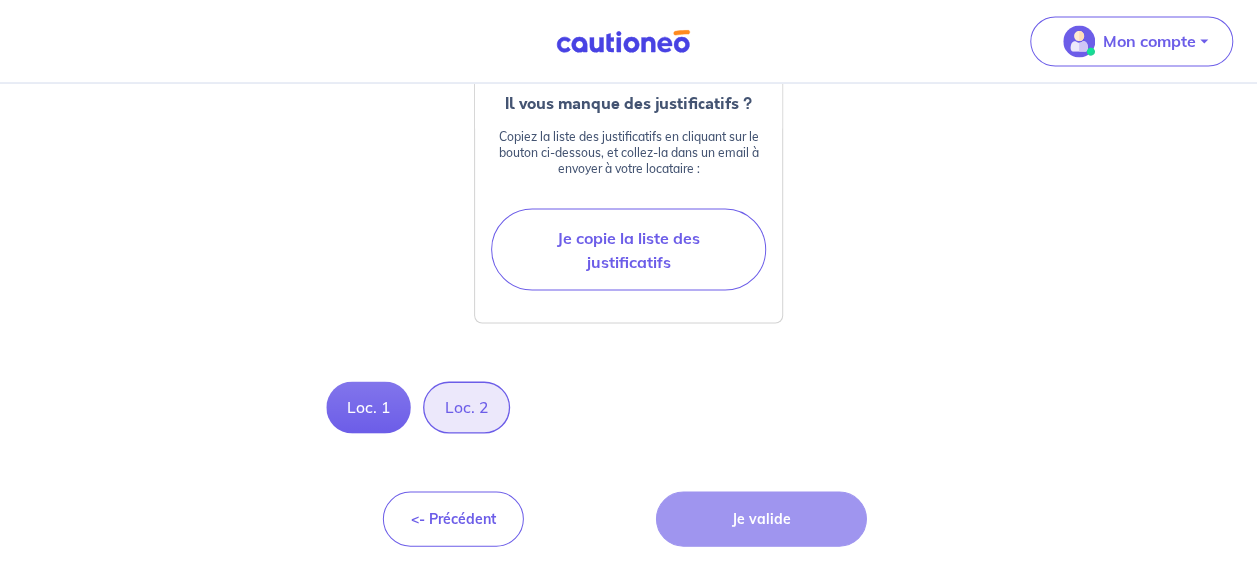 click on "Loc. 2" at bounding box center [466, 407] 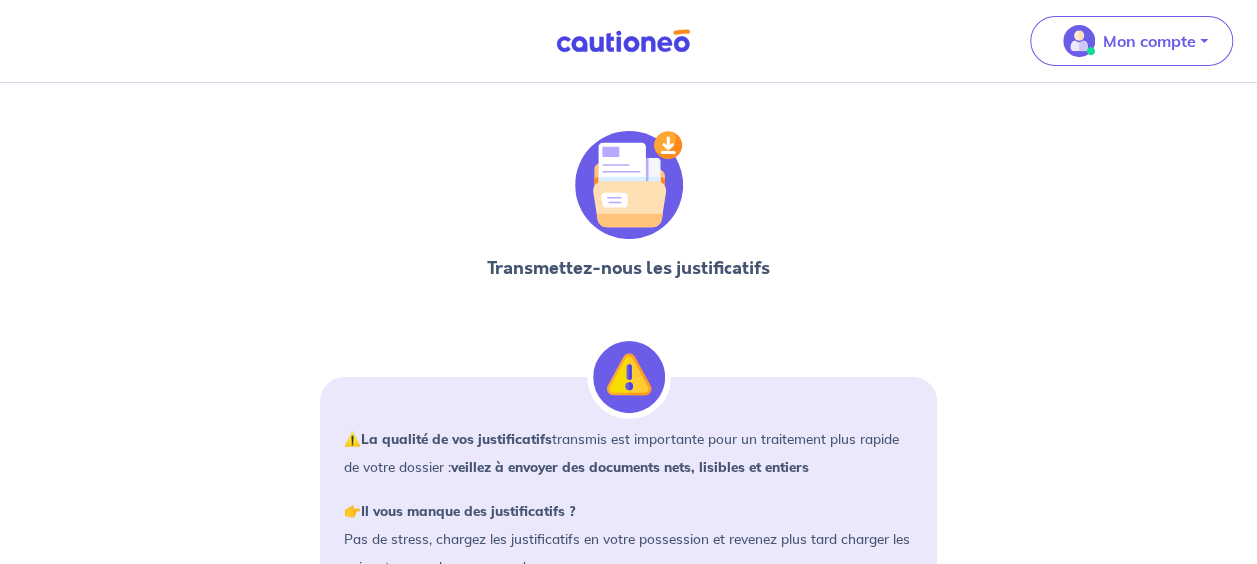 scroll, scrollTop: 0, scrollLeft: 0, axis: both 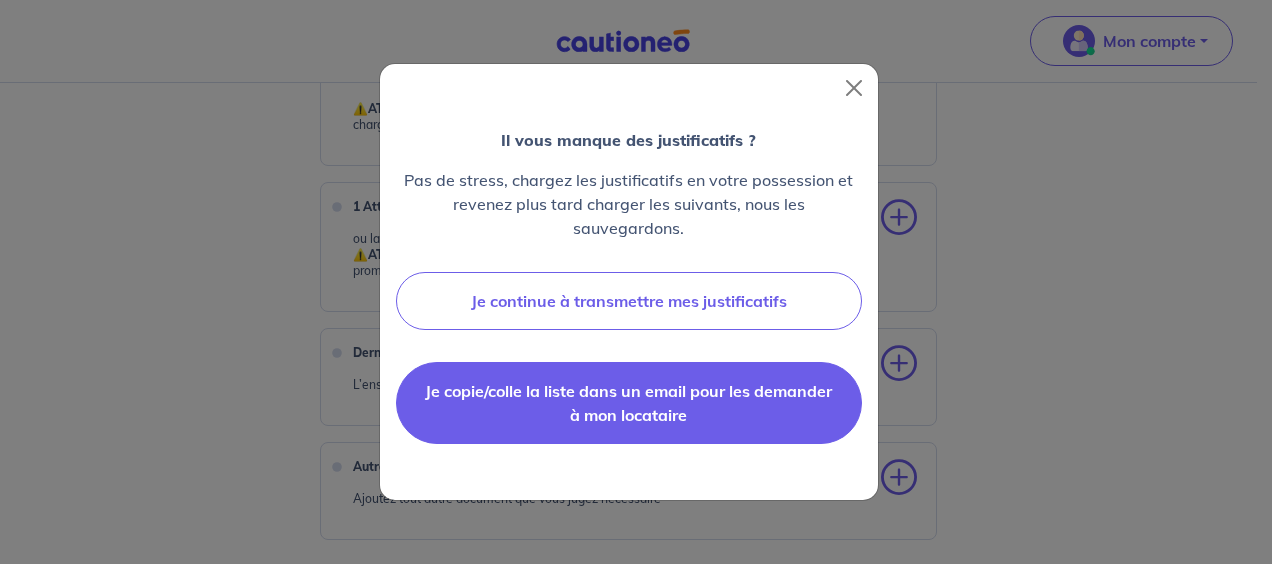 click on "Je copie/colle la liste dans un email pour les demander à mon locataire" at bounding box center [629, 403] 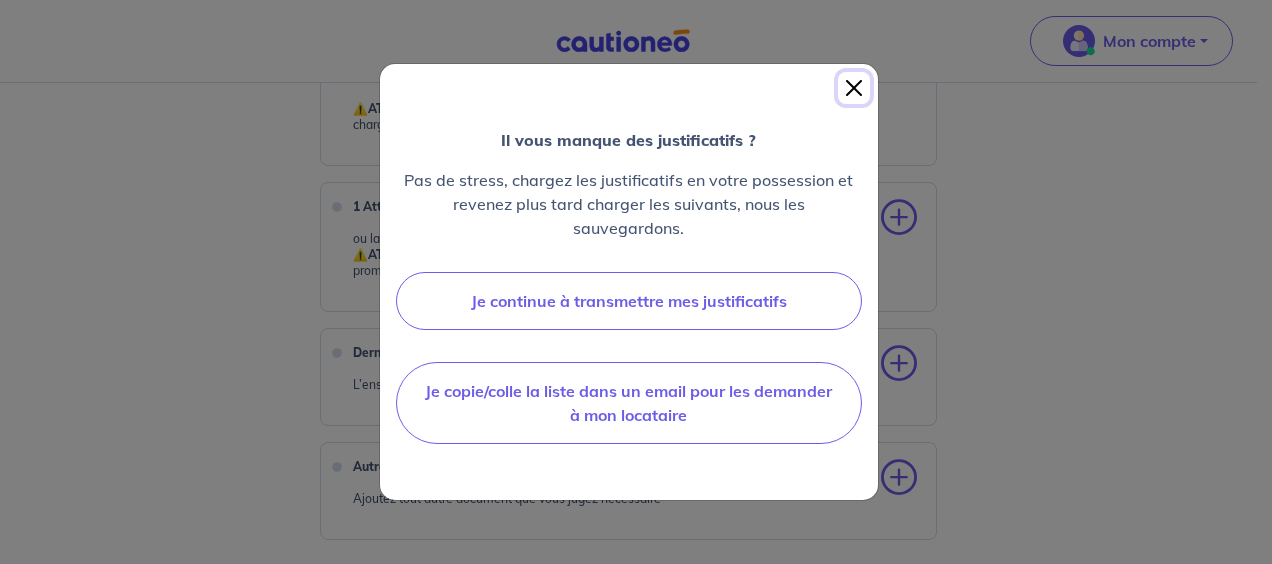 click at bounding box center [854, 88] 